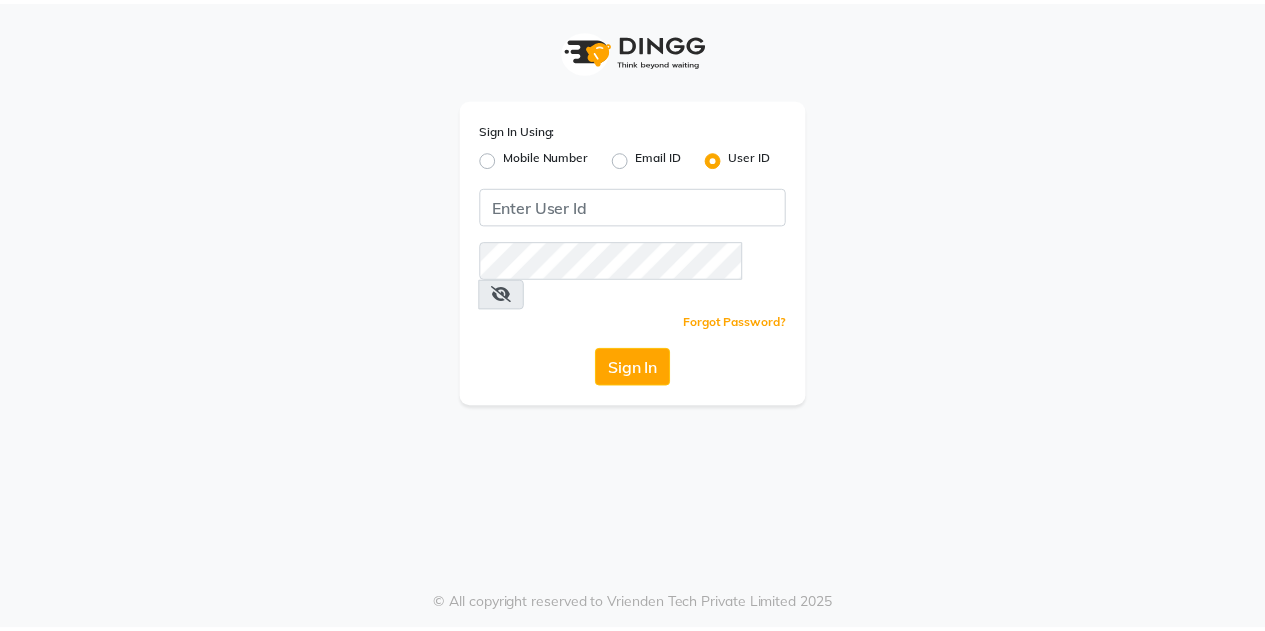 scroll, scrollTop: 0, scrollLeft: 0, axis: both 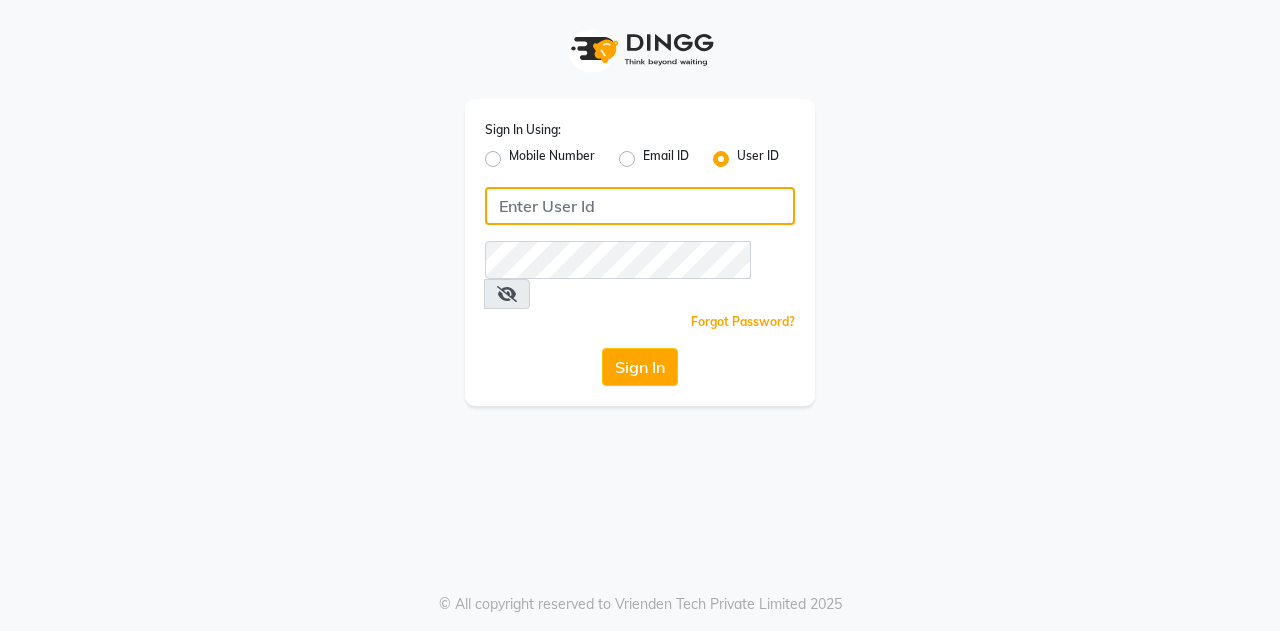 click 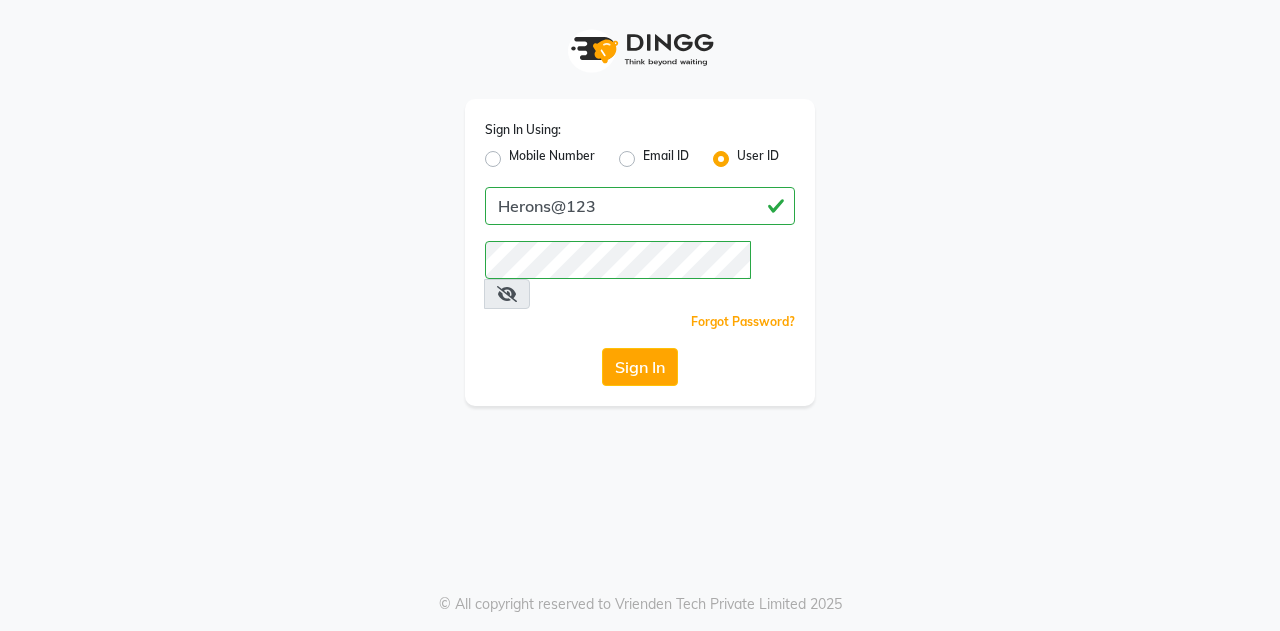 click at bounding box center (507, 294) 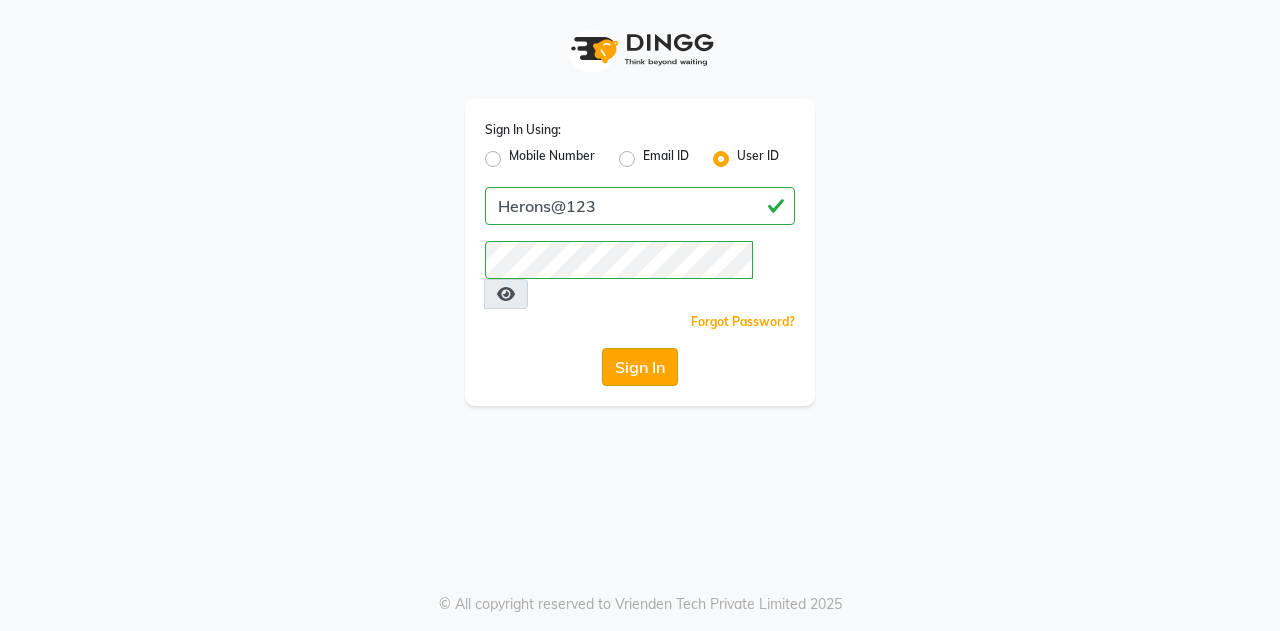 click on "Sign In" 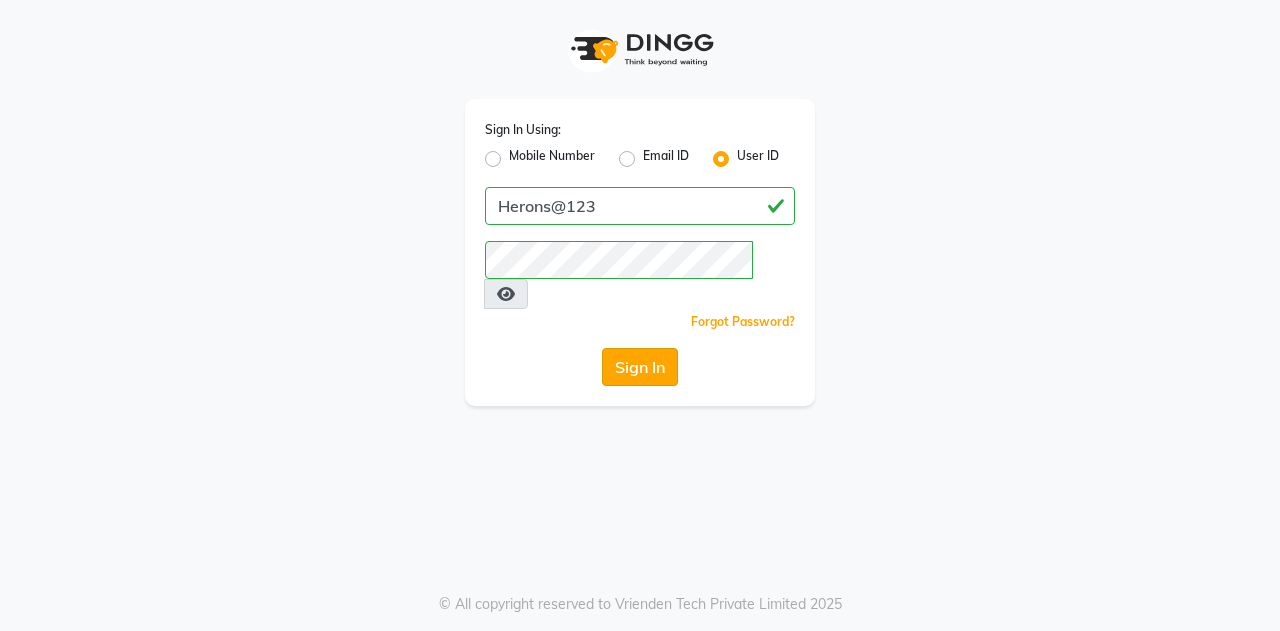click on "Sign In" 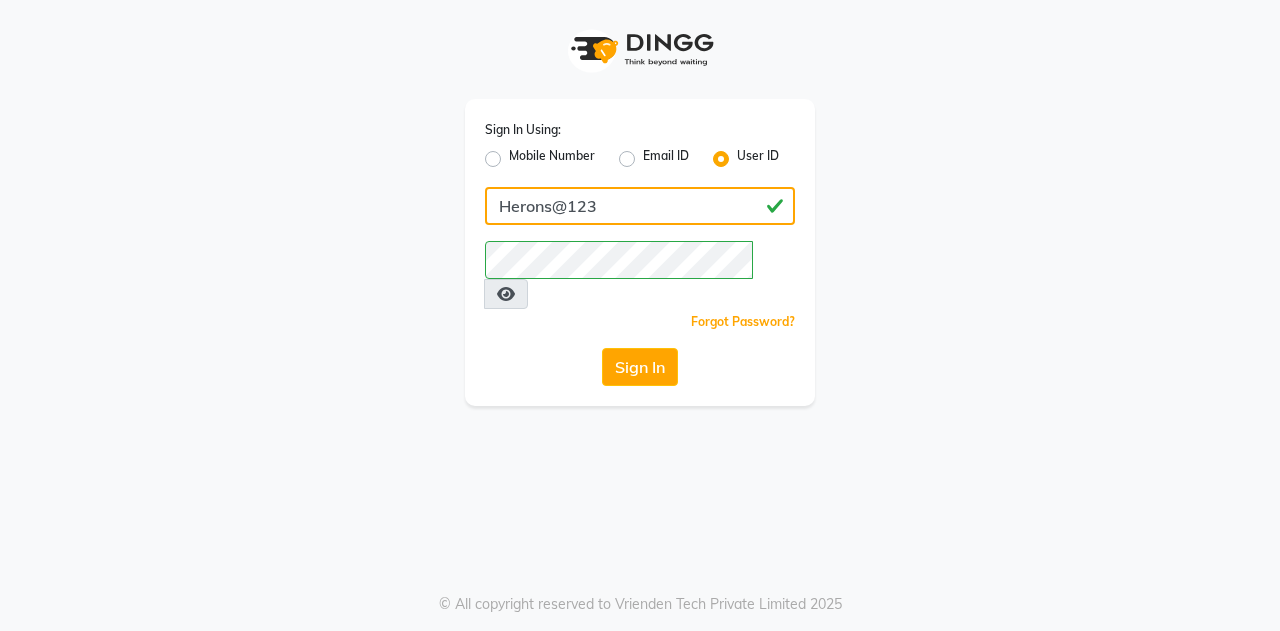 click on "Herons@123" 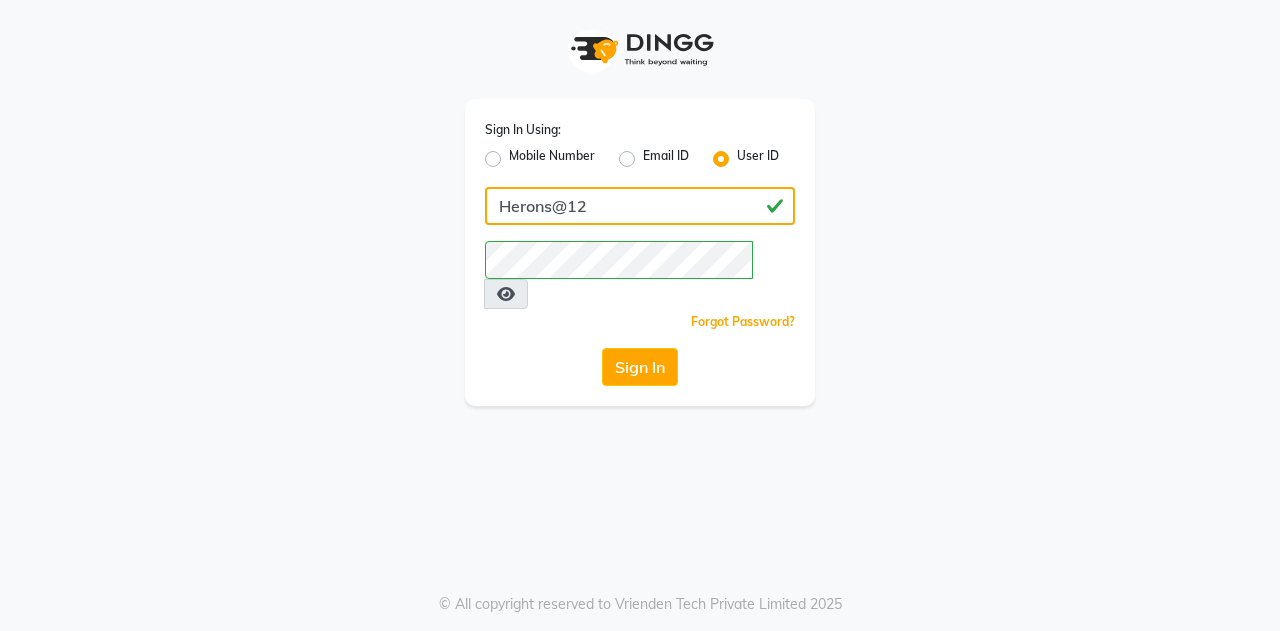 type on "Herons@123" 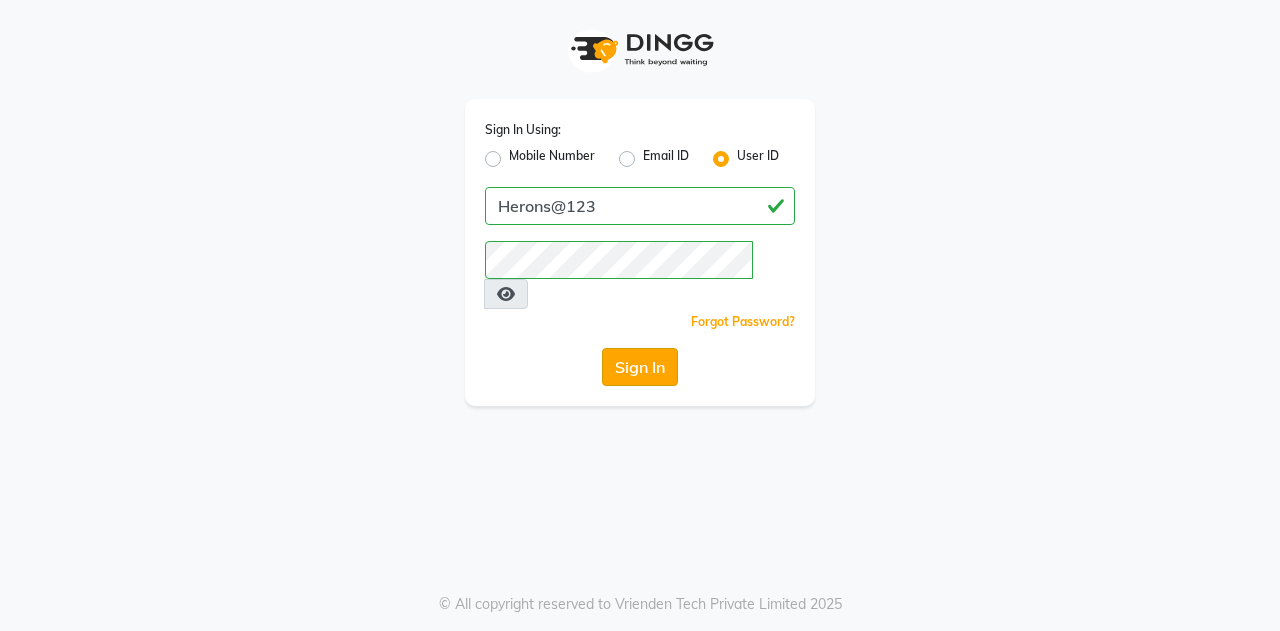 click on "Sign In" 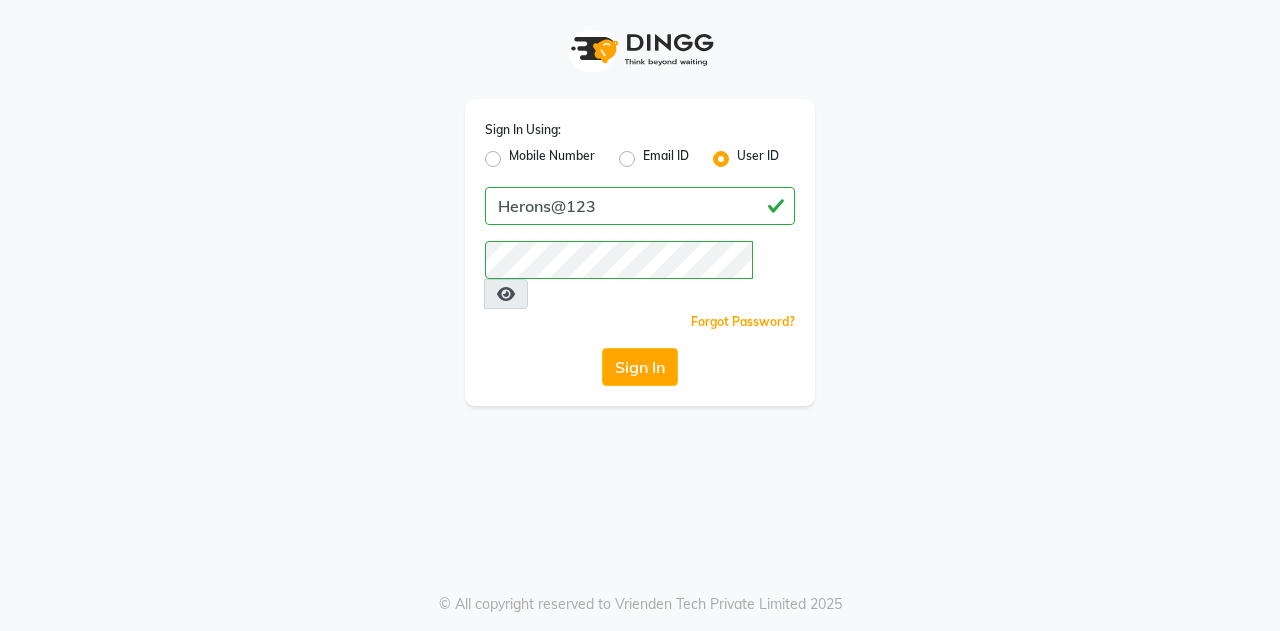click on "Email ID" 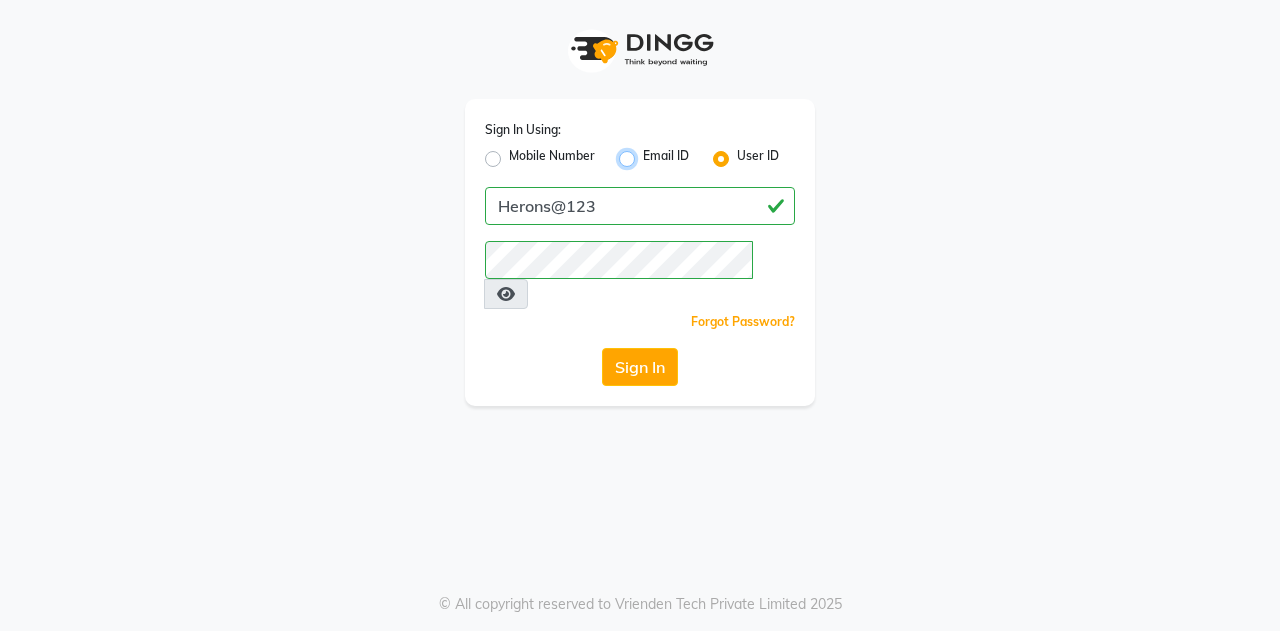 click on "Email ID" at bounding box center [649, 153] 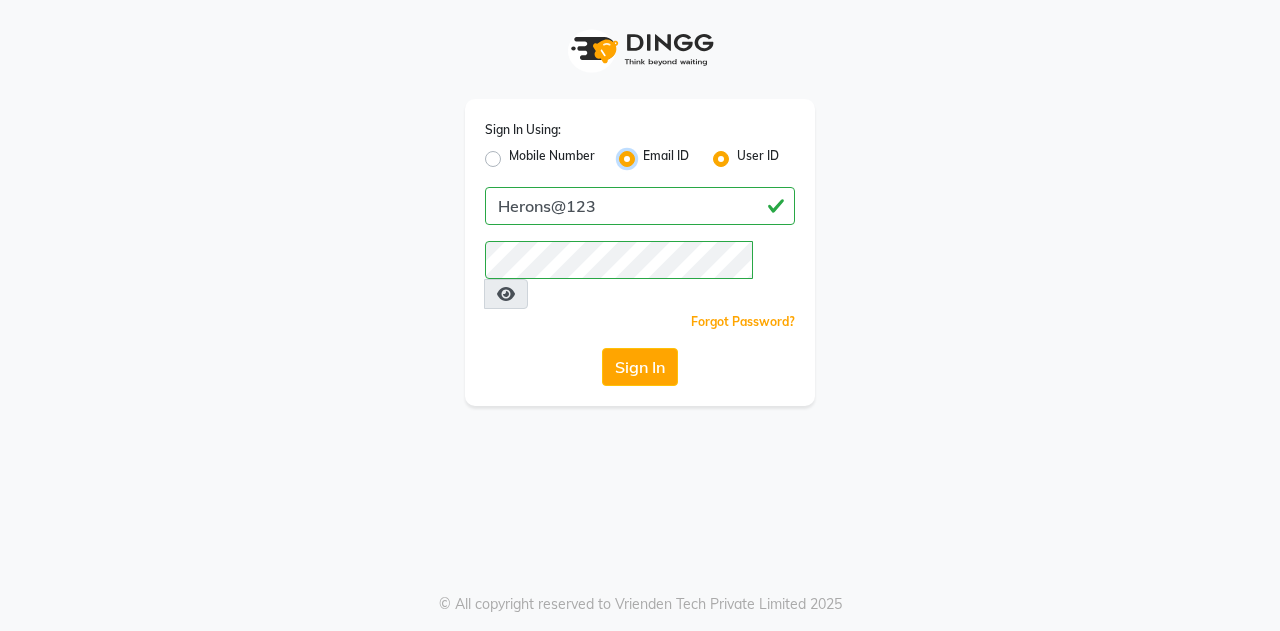radio on "false" 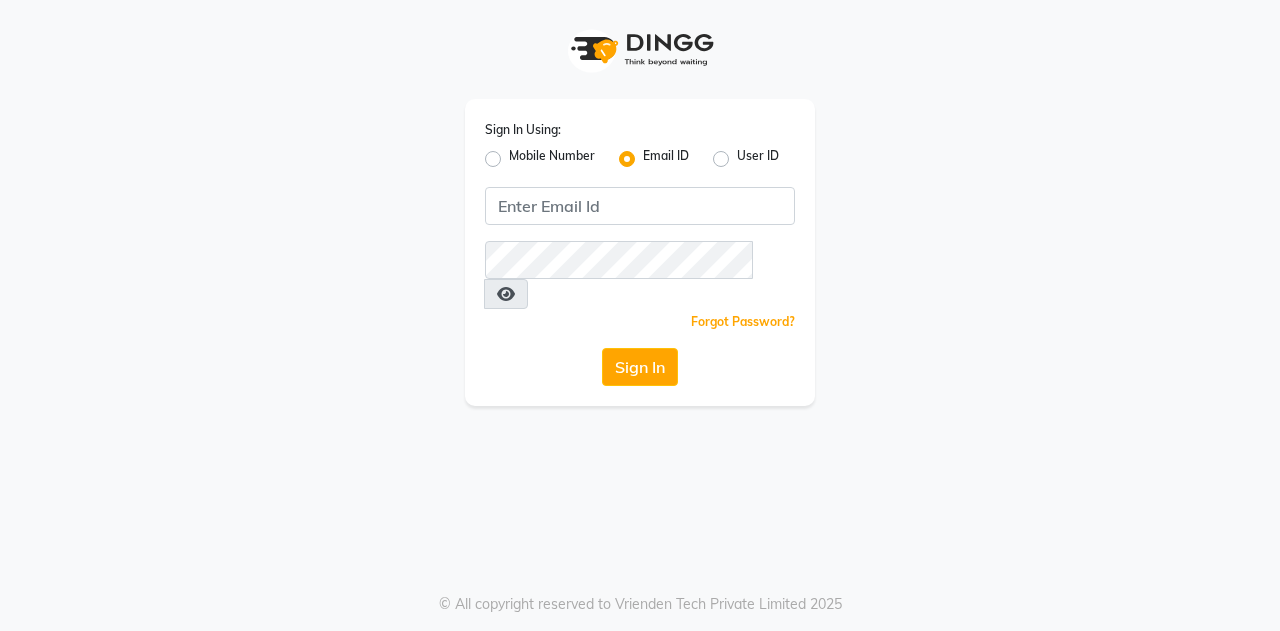 click on "User ID" 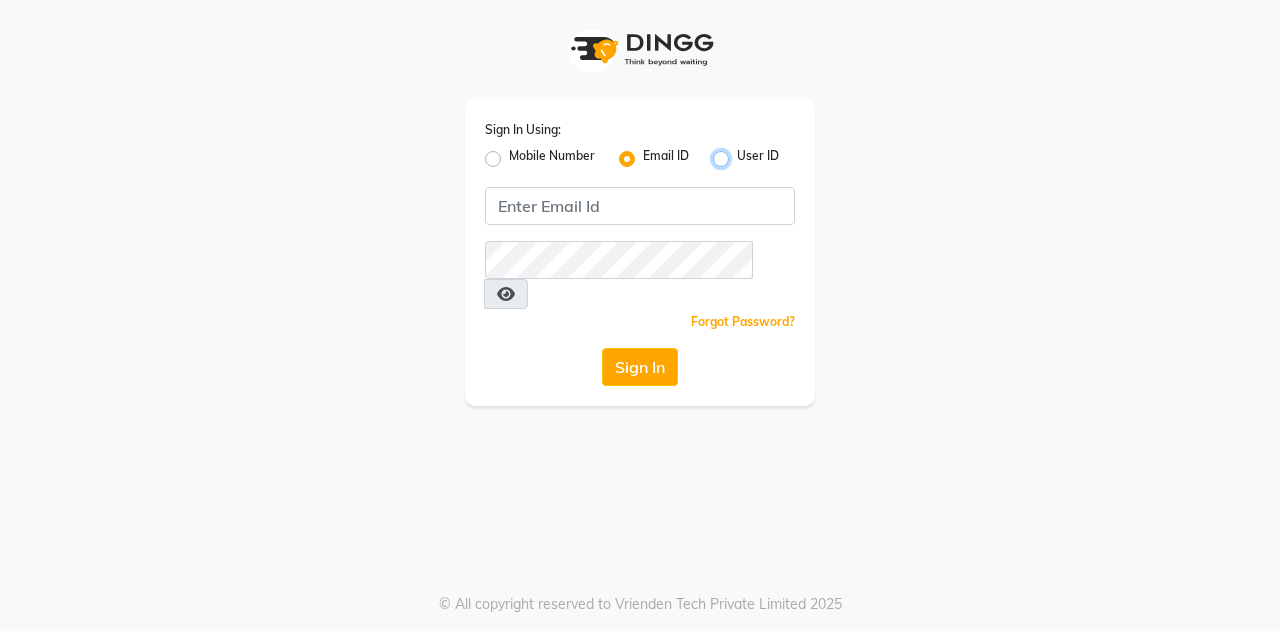 click on "User ID" at bounding box center [743, 153] 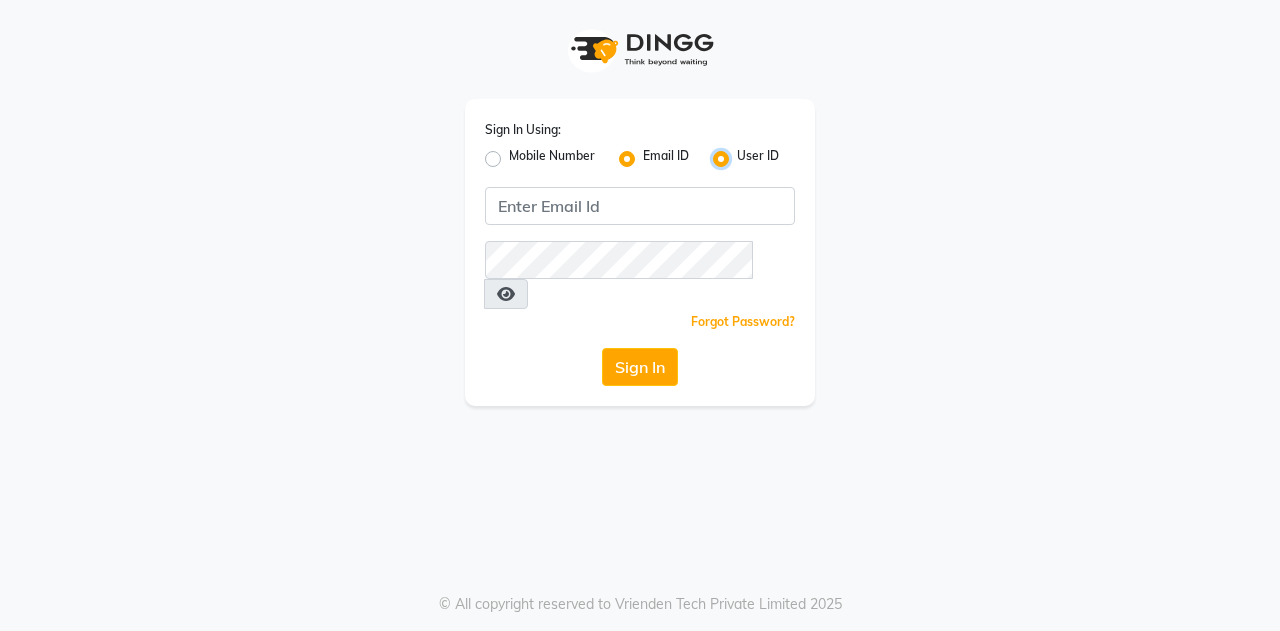 radio on "false" 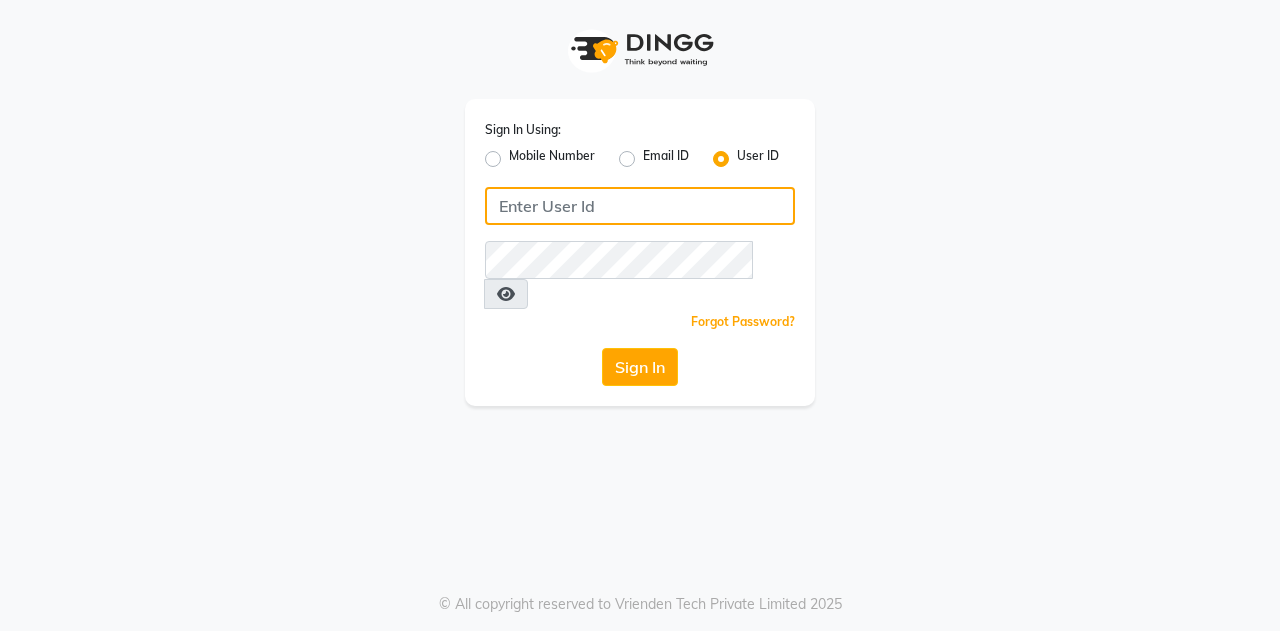 click 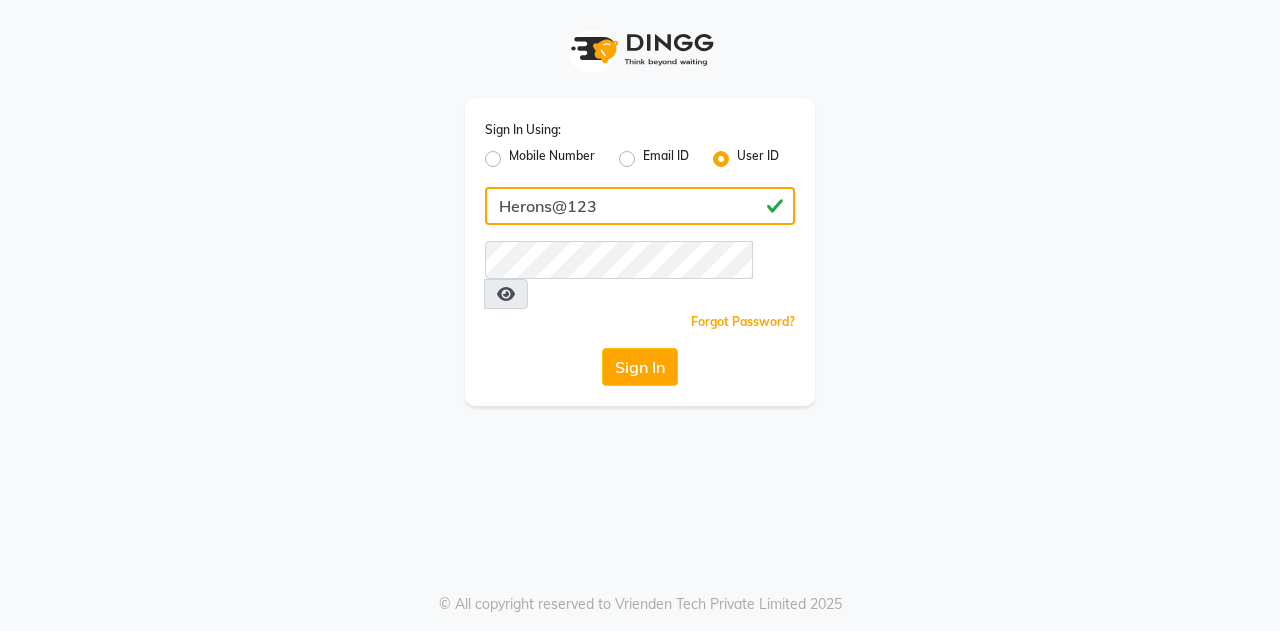 type on "Herons@123" 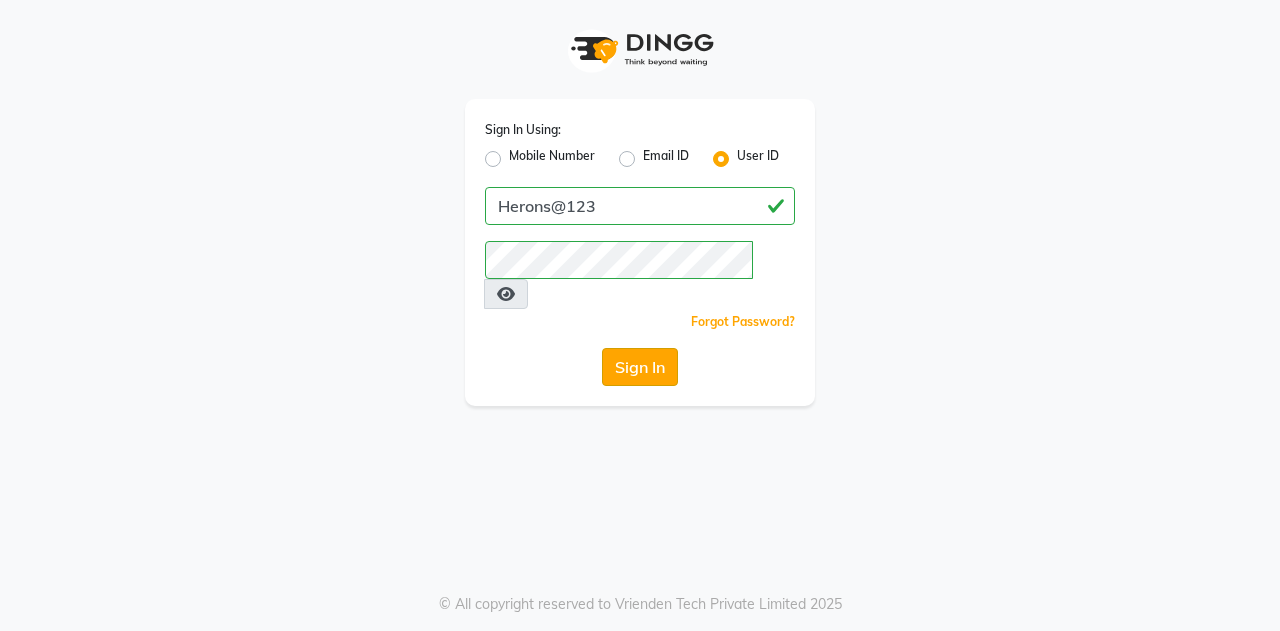 click on "Sign In" 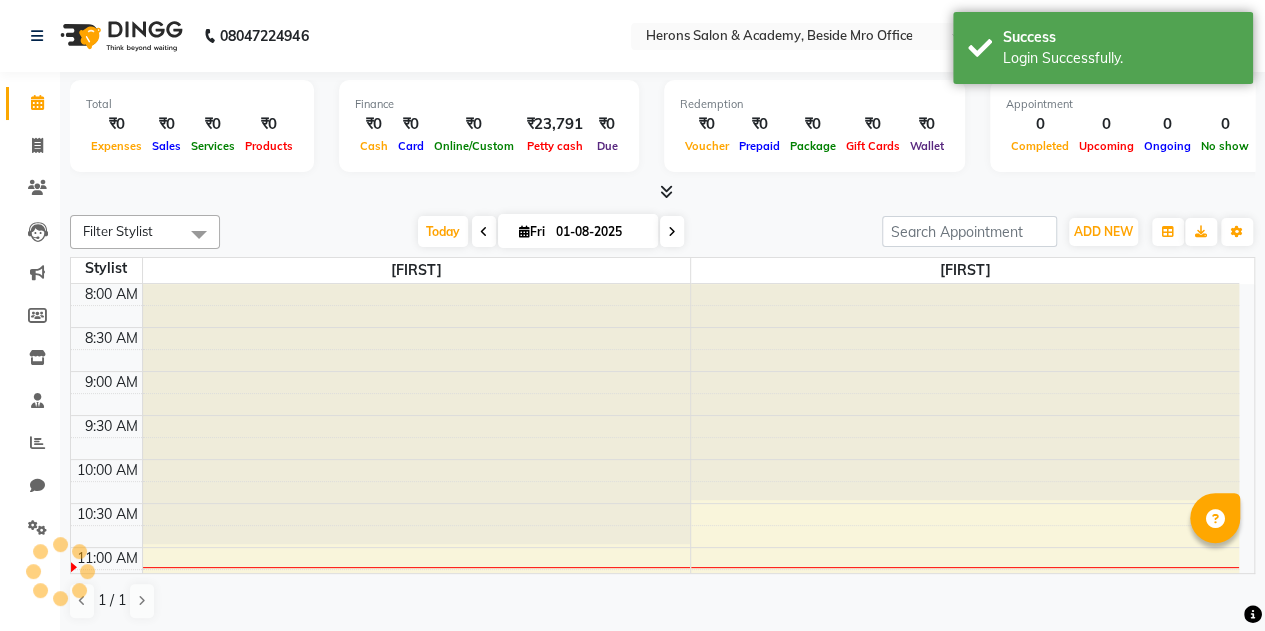 scroll, scrollTop: 0, scrollLeft: 0, axis: both 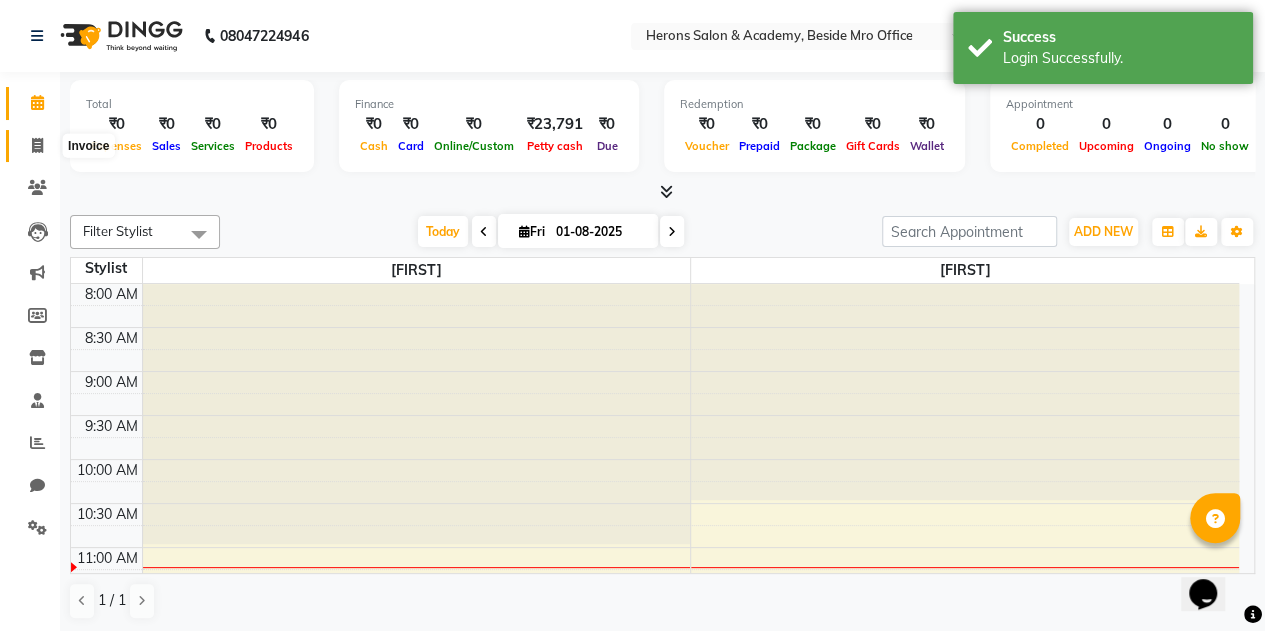 click 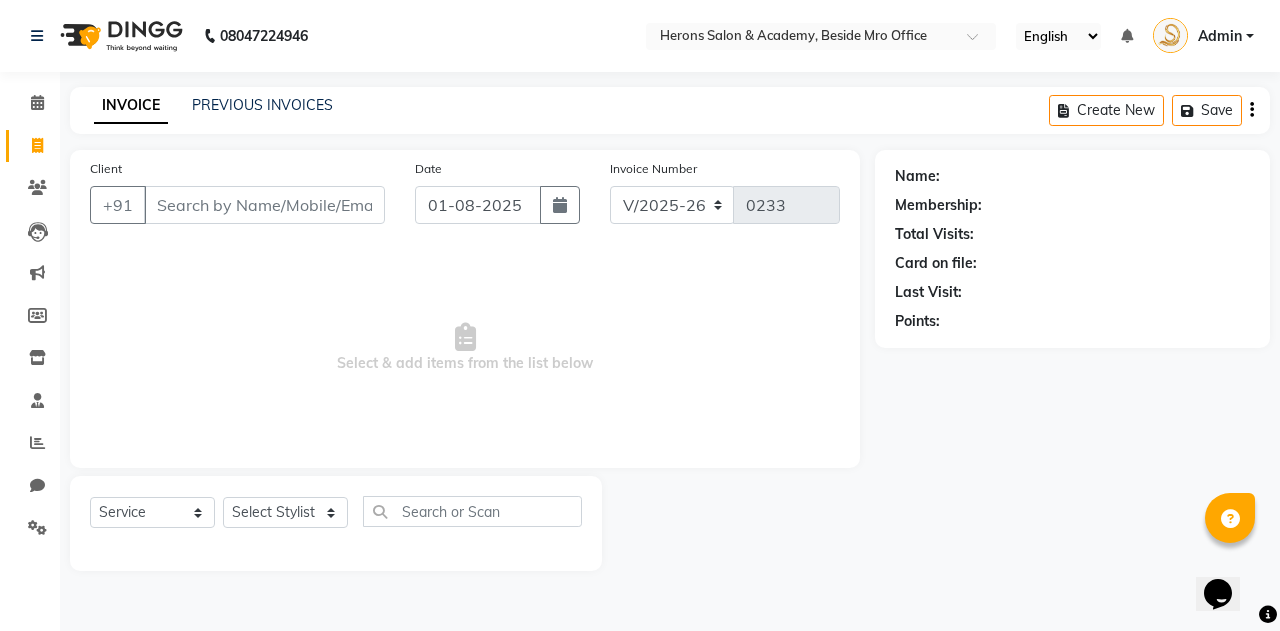 click on "Client" at bounding box center [264, 205] 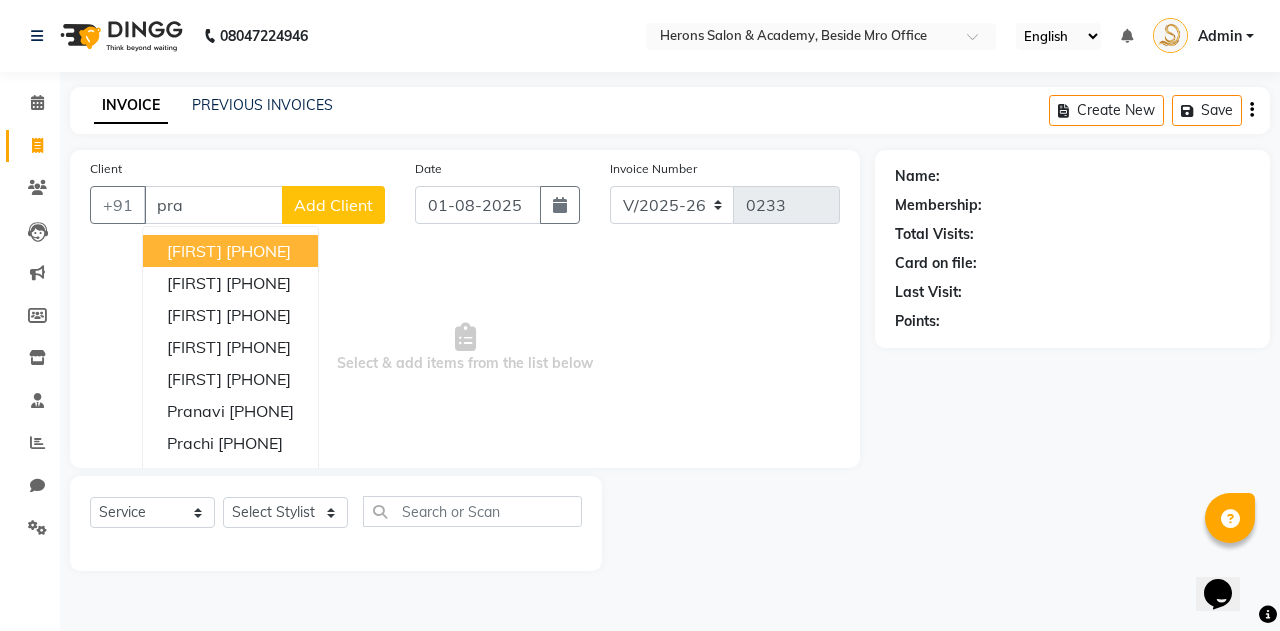 click on "[FIRST] [PHONE]" at bounding box center (230, 251) 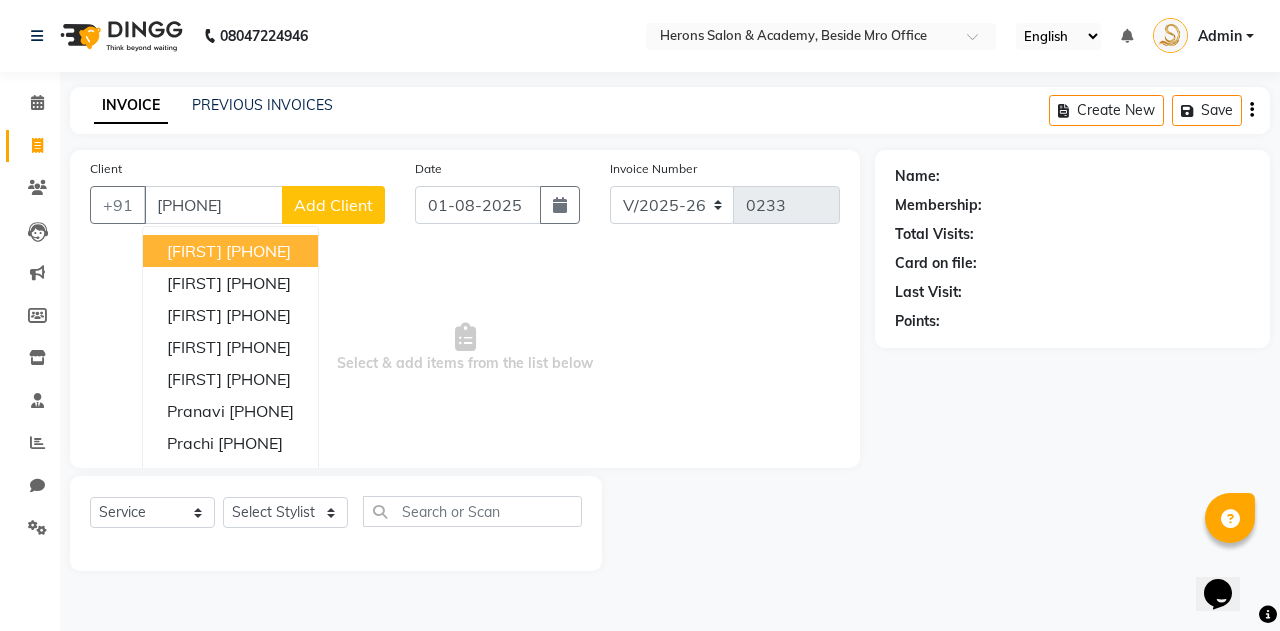 type on "[PHONE]" 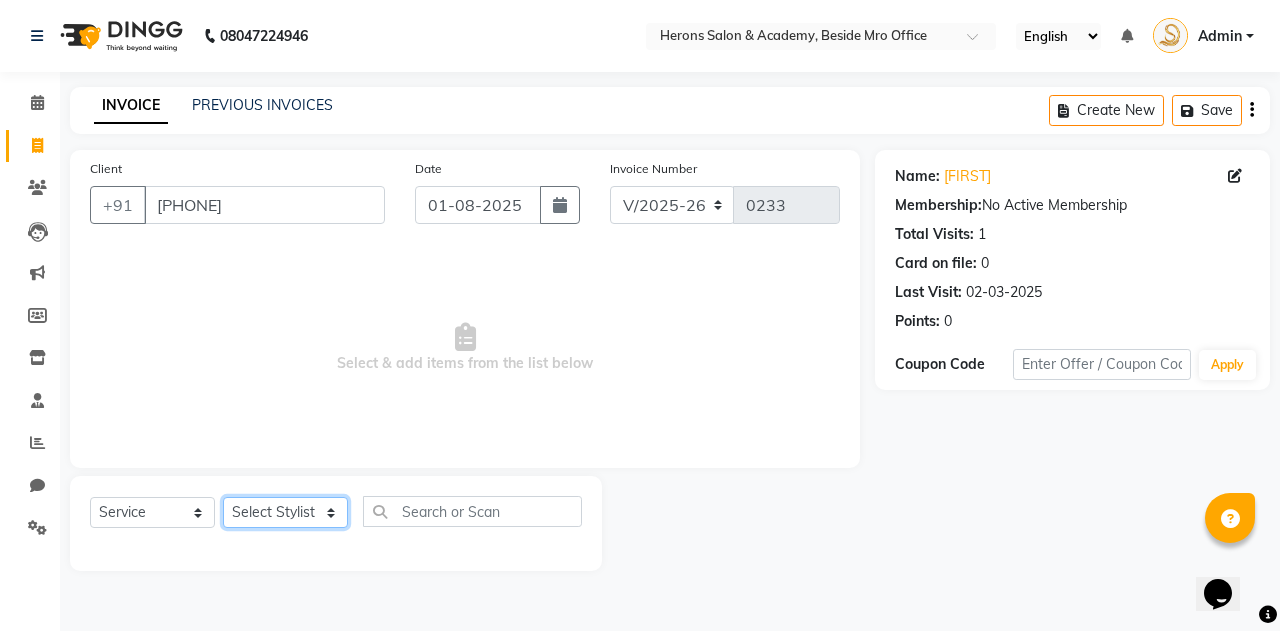 click on "Select Stylist [FIRST] [FIRST]" 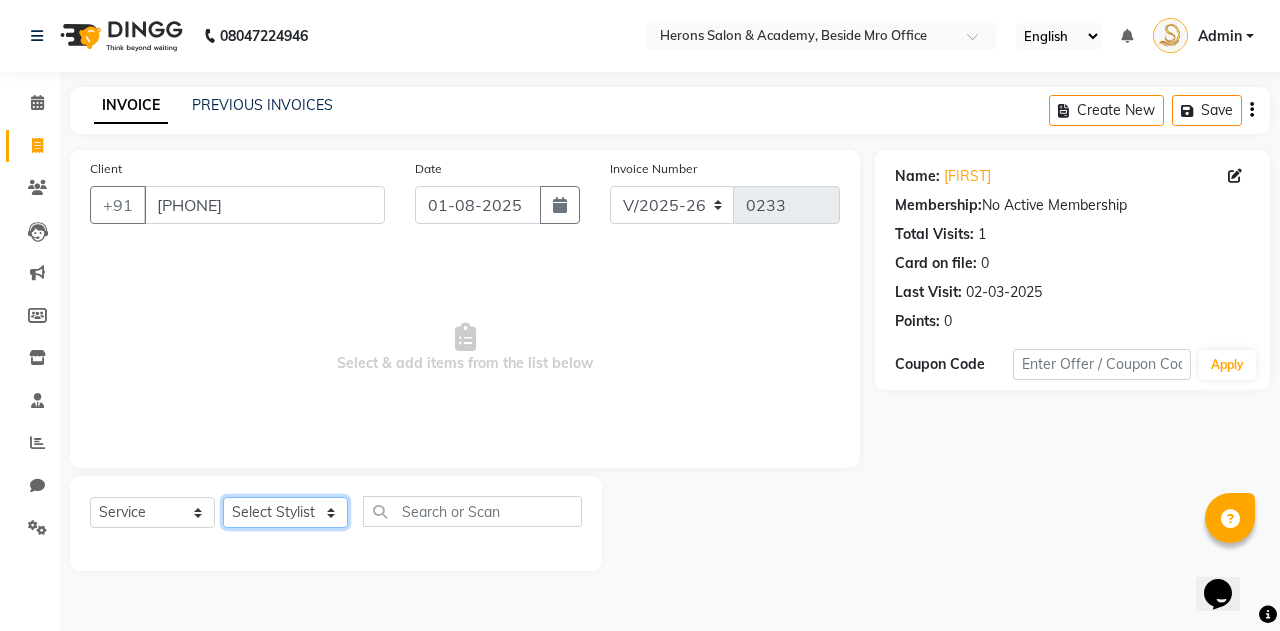 select on "69272" 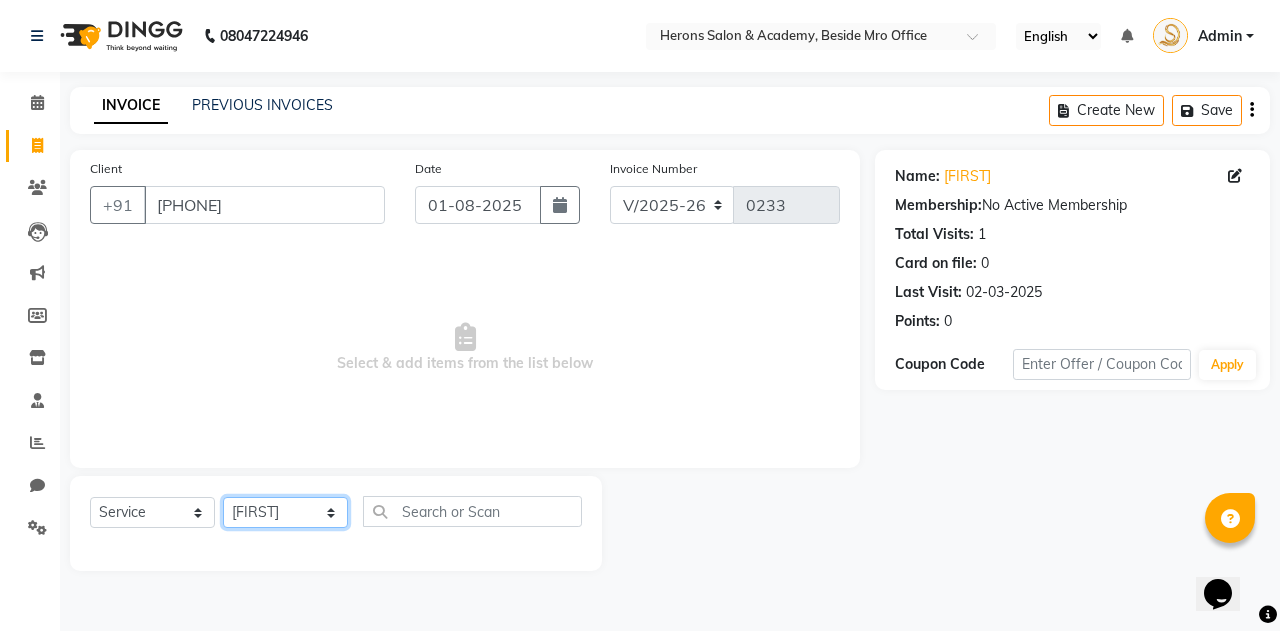 click on "Select Stylist [FIRST] [FIRST]" 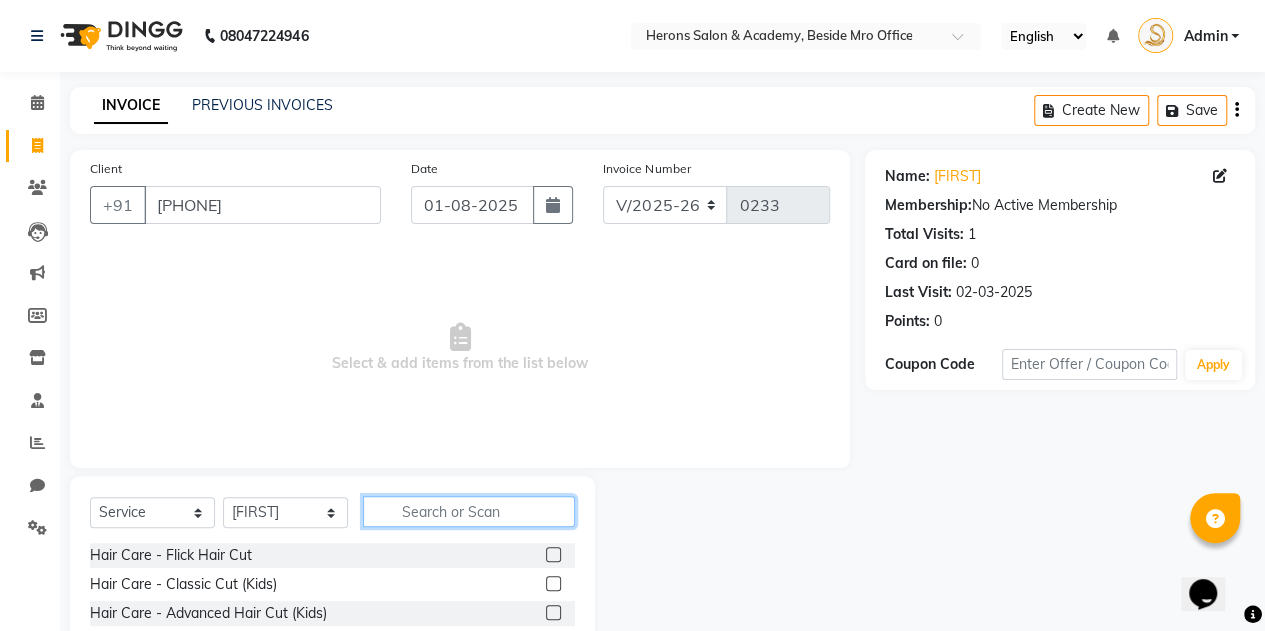 click 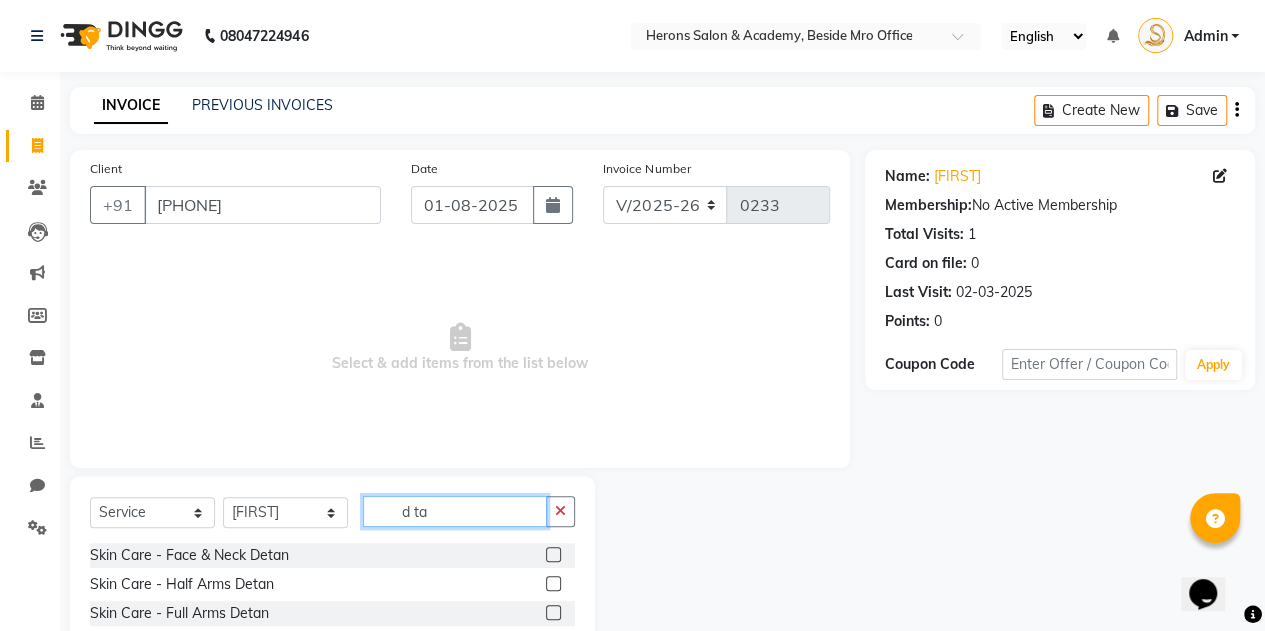 type on "d ta" 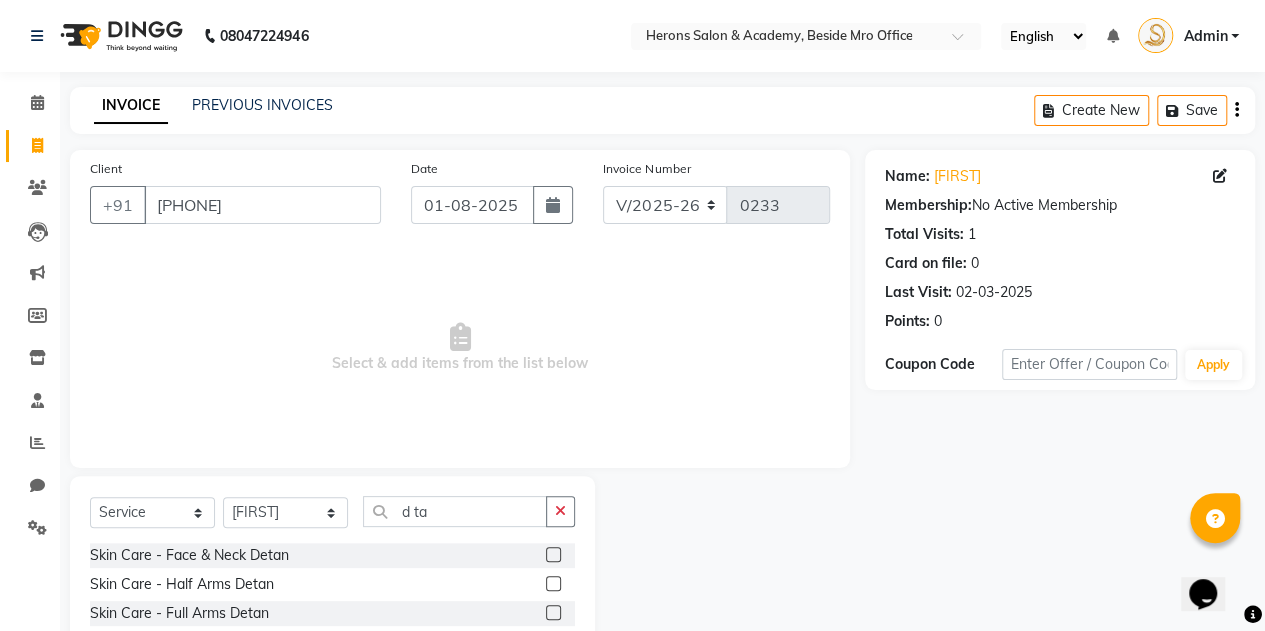 click 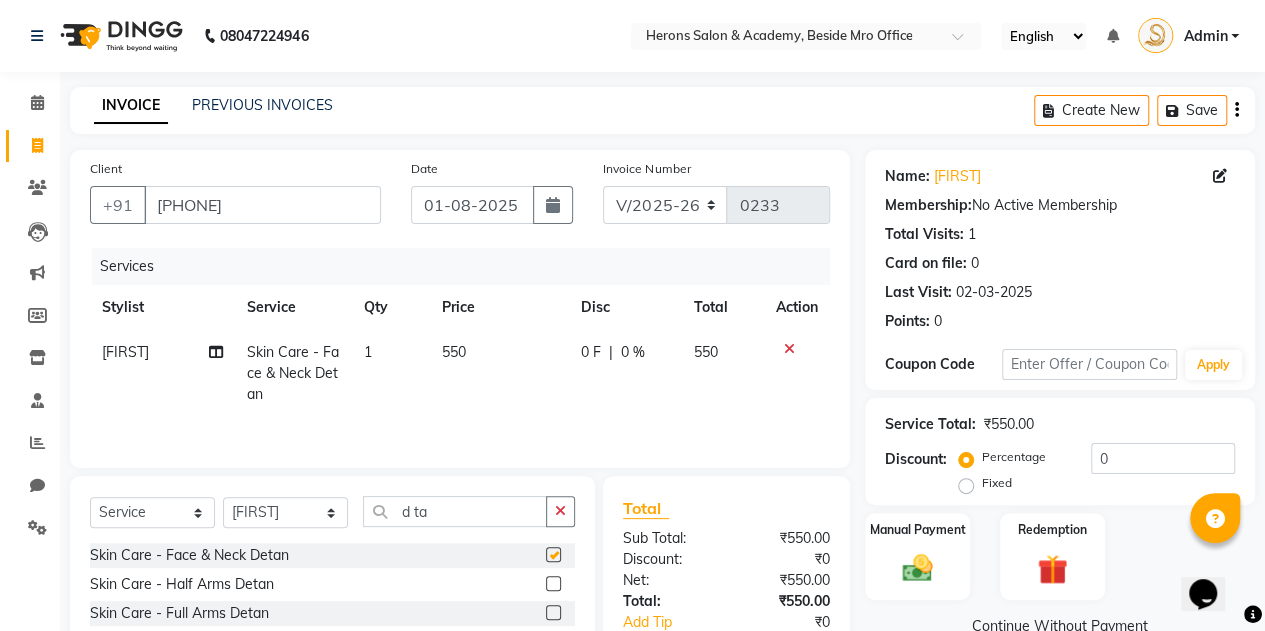 checkbox on "false" 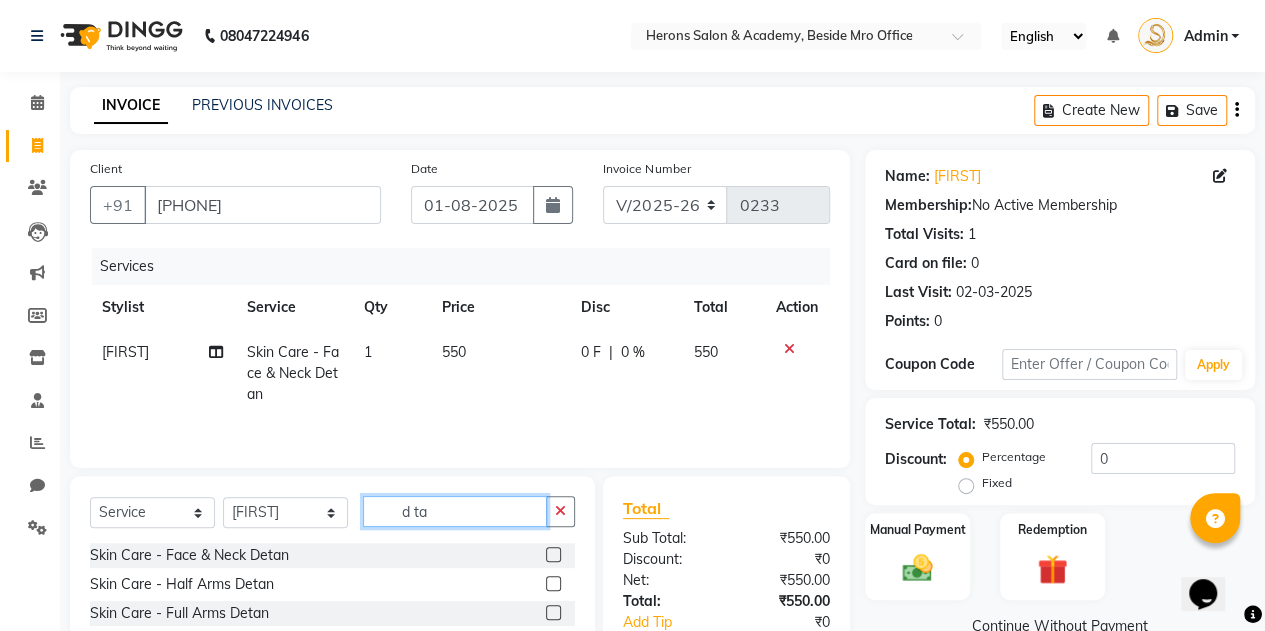 click on "d ta" 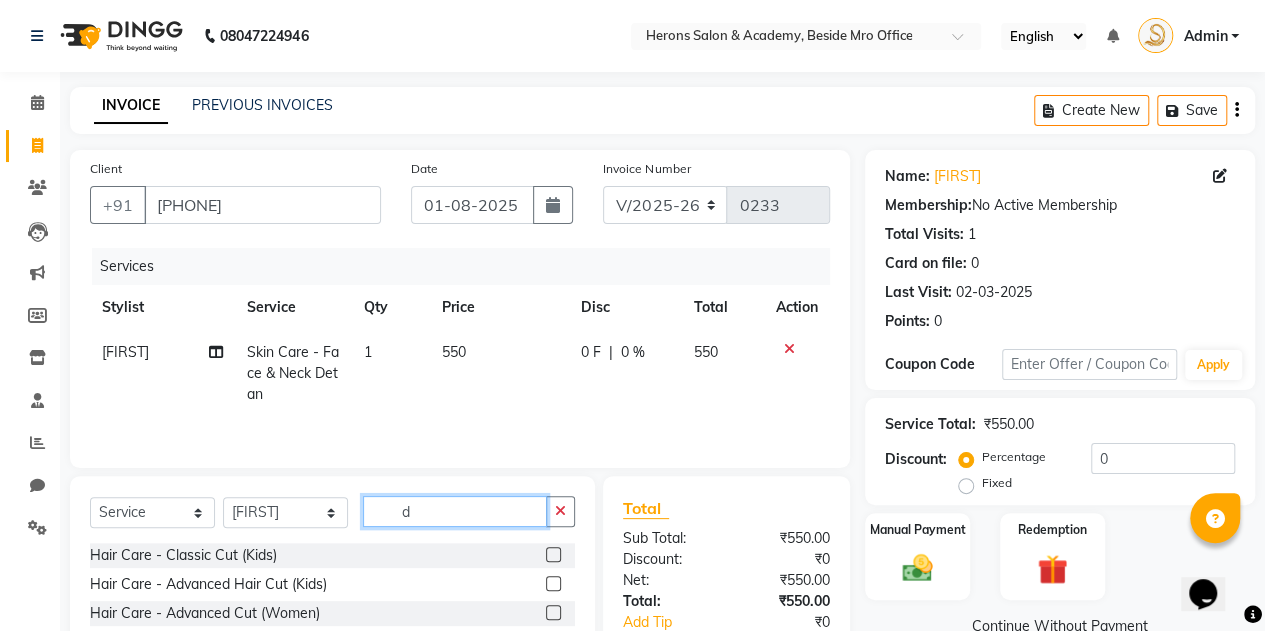 type on "d" 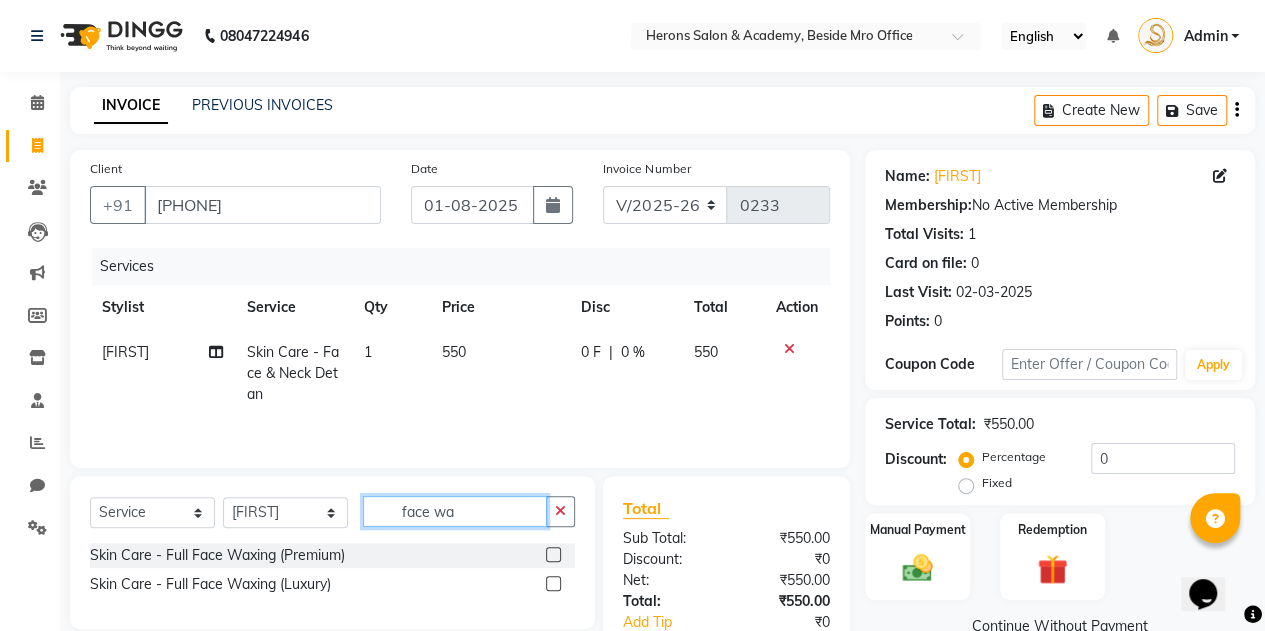 type on "face wa" 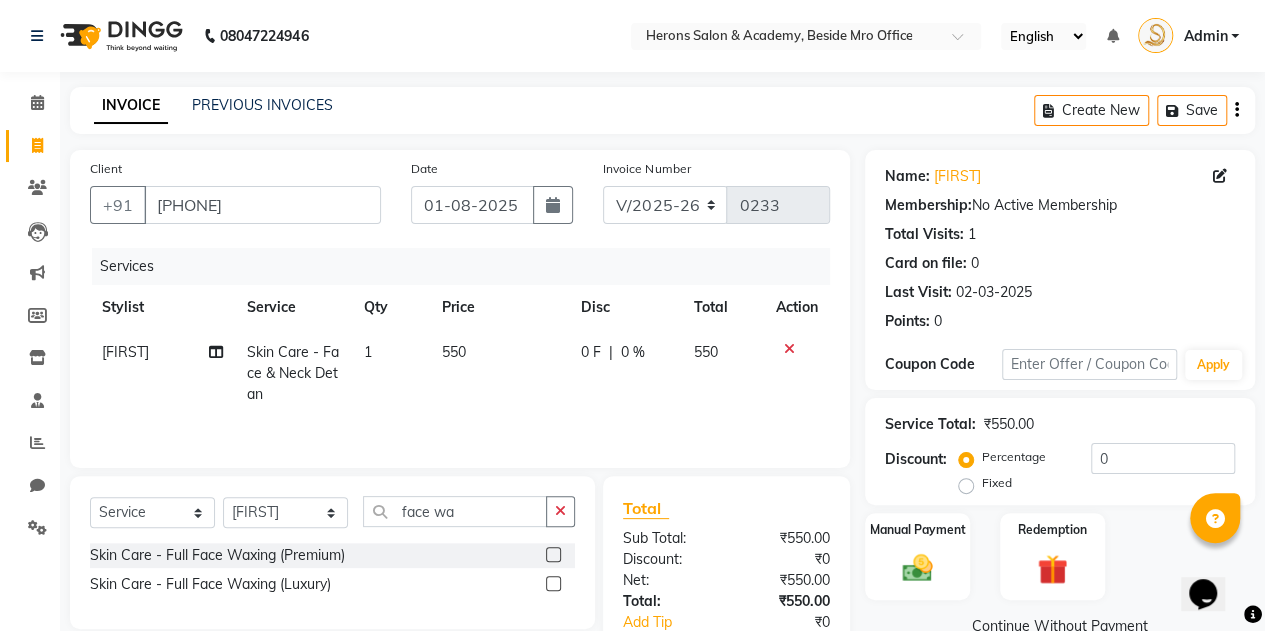 click 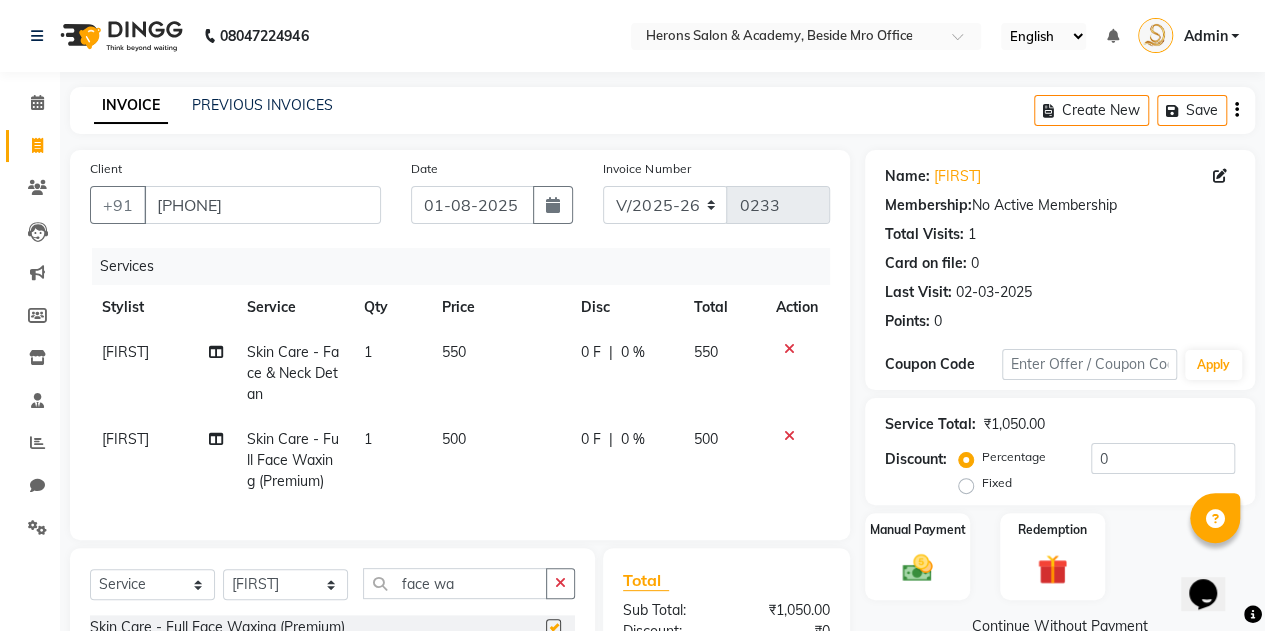 checkbox on "false" 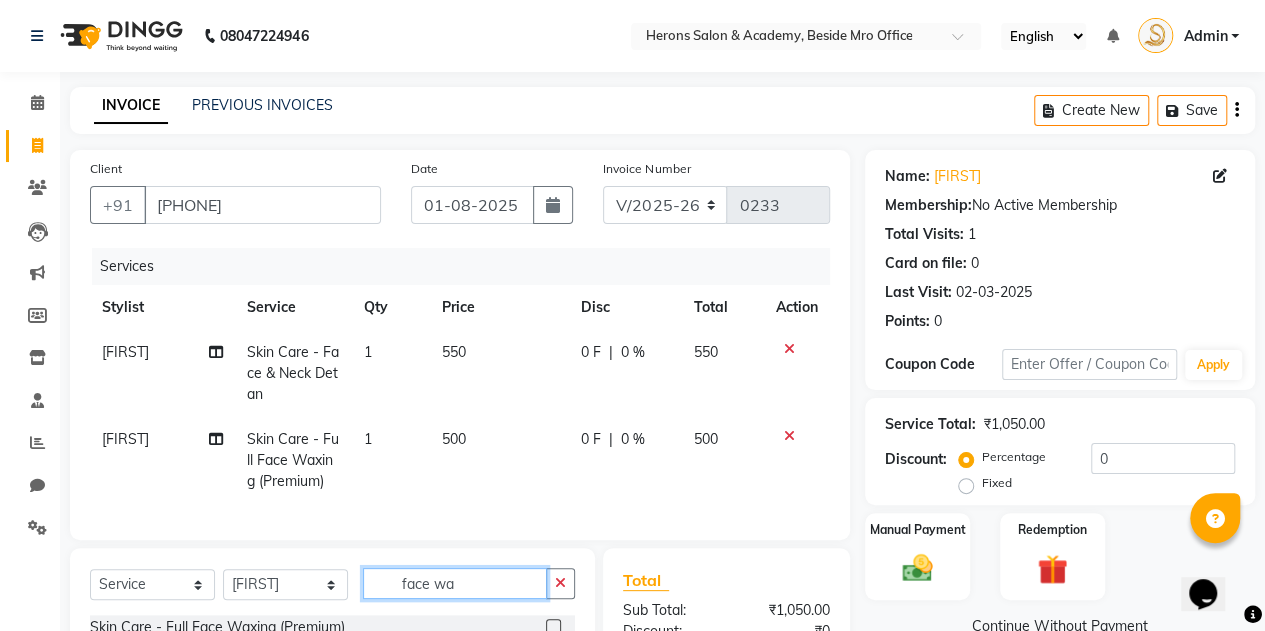 click on "face wa" 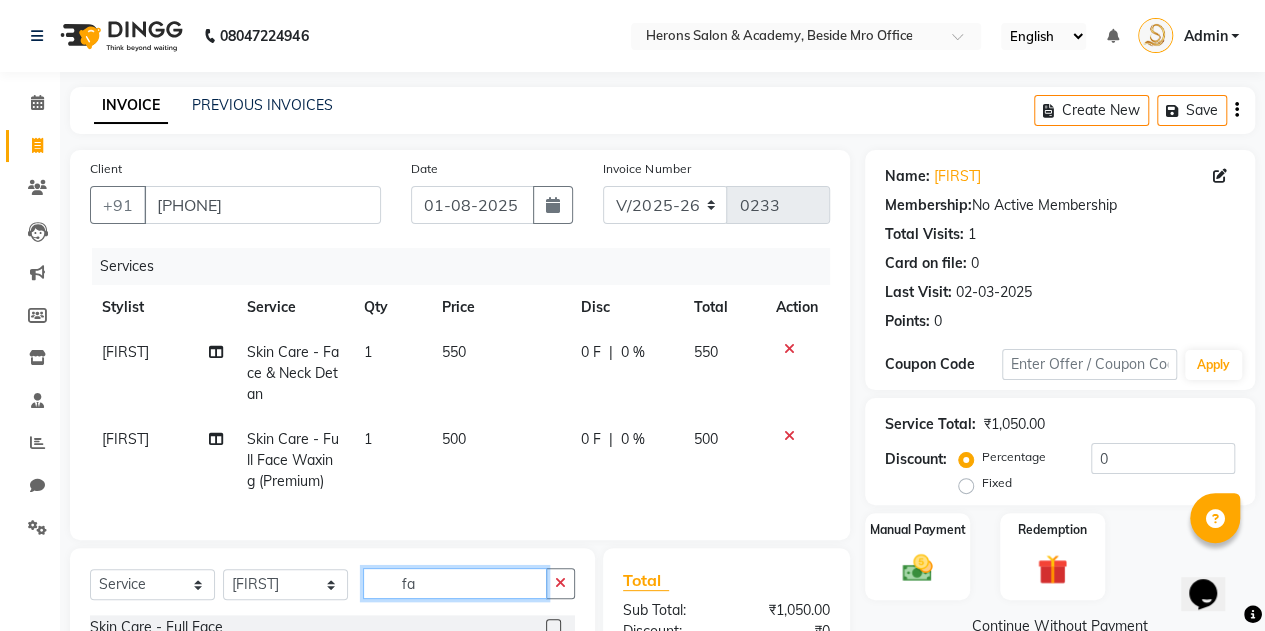 type on "f" 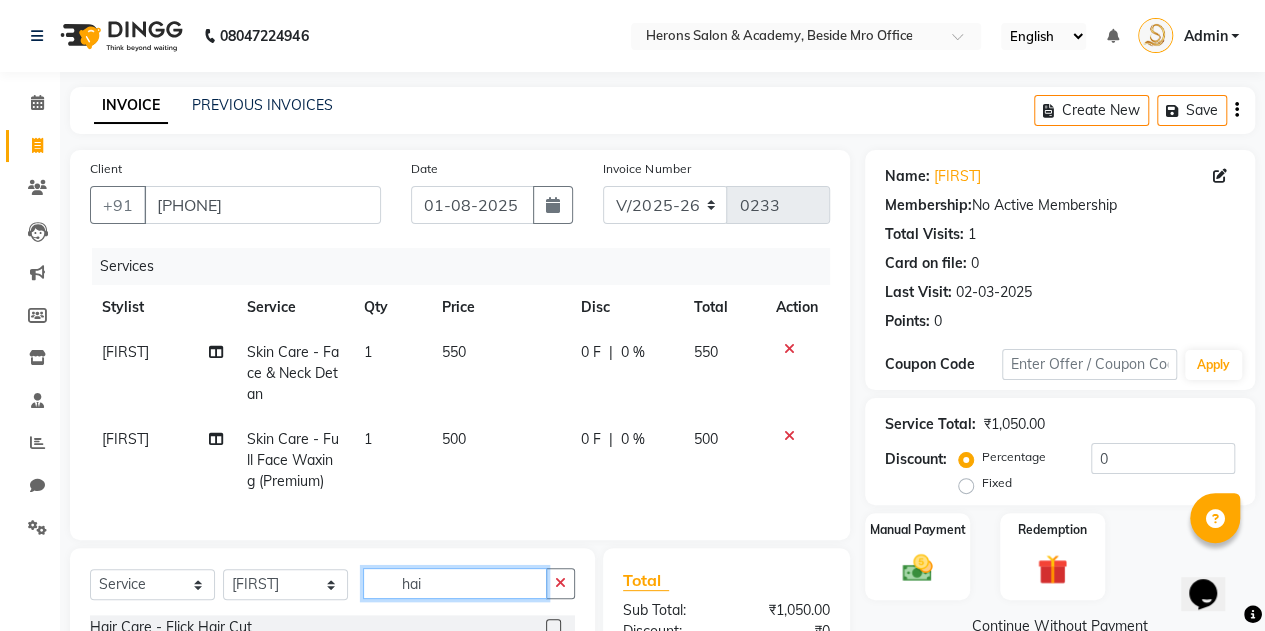 type on "hai" 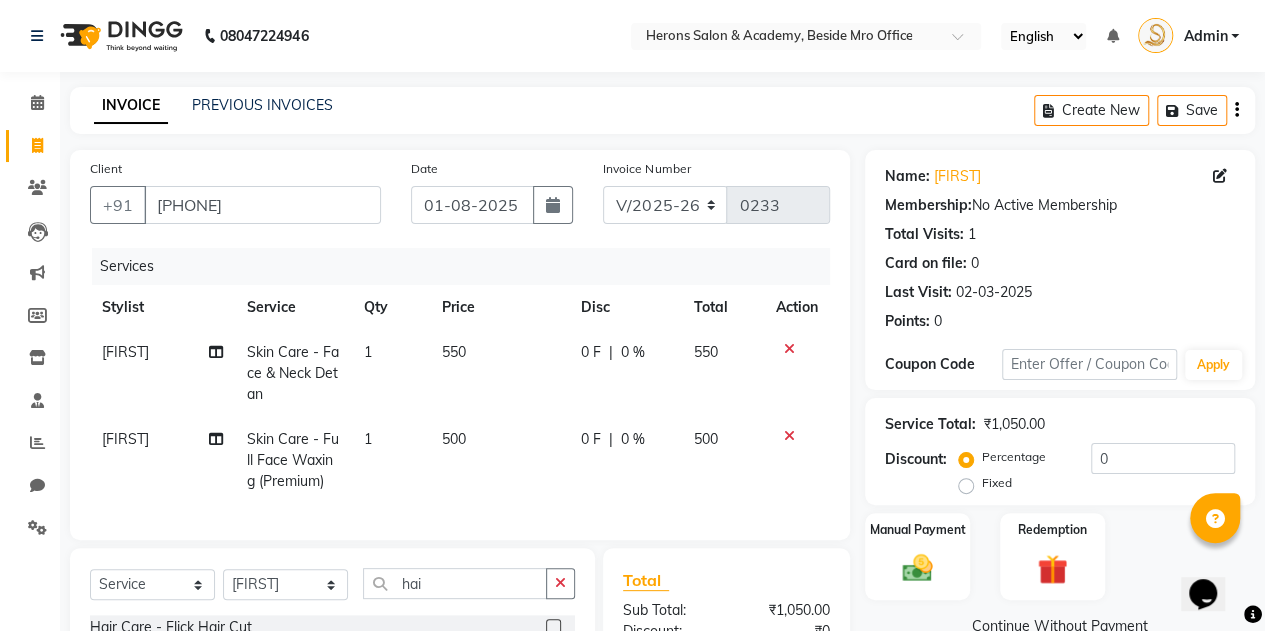 click on "[FIRST]" 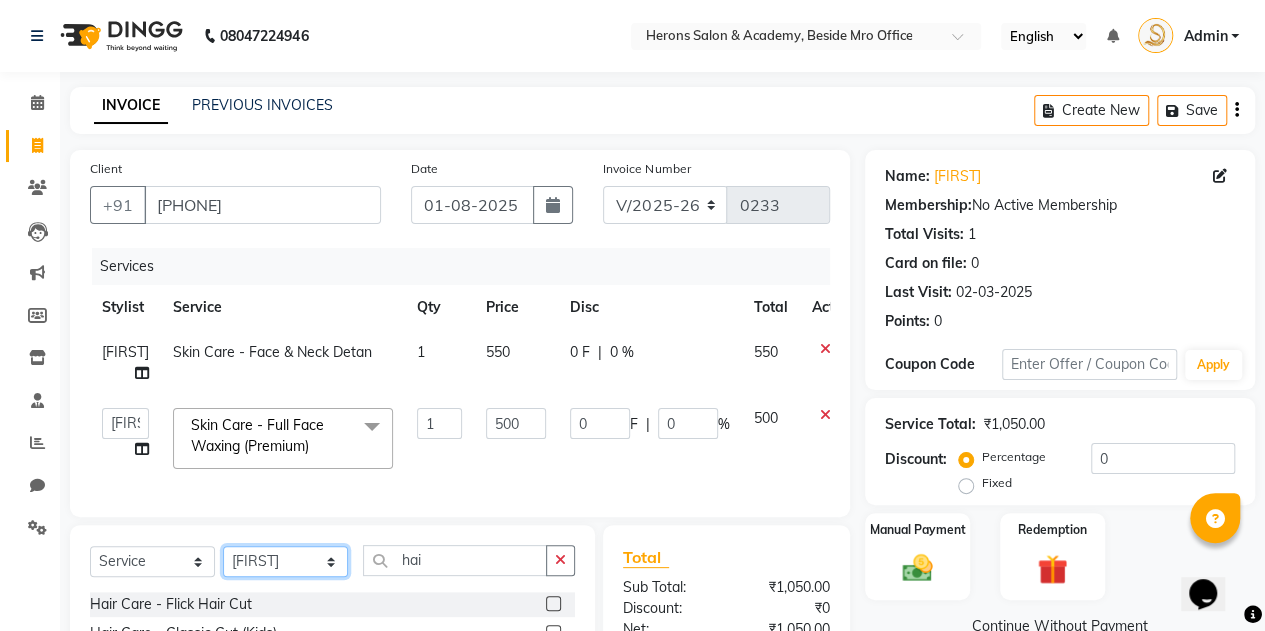 click on "Select Stylist [FIRST] [FIRST]" 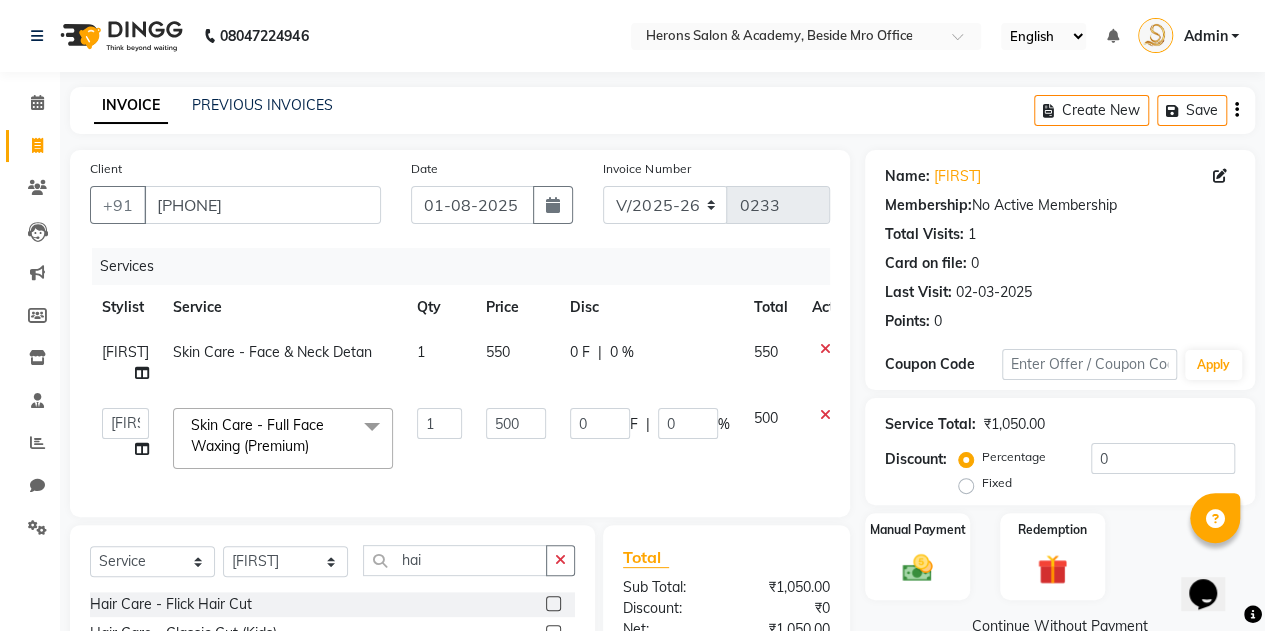click 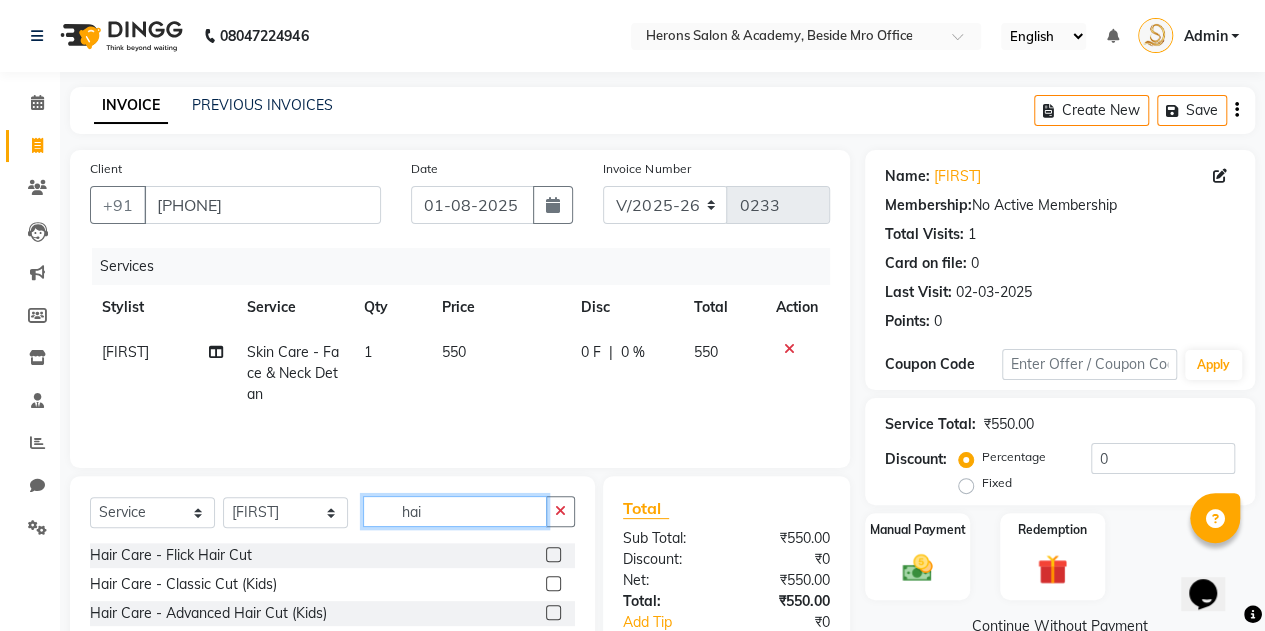 click on "hai" 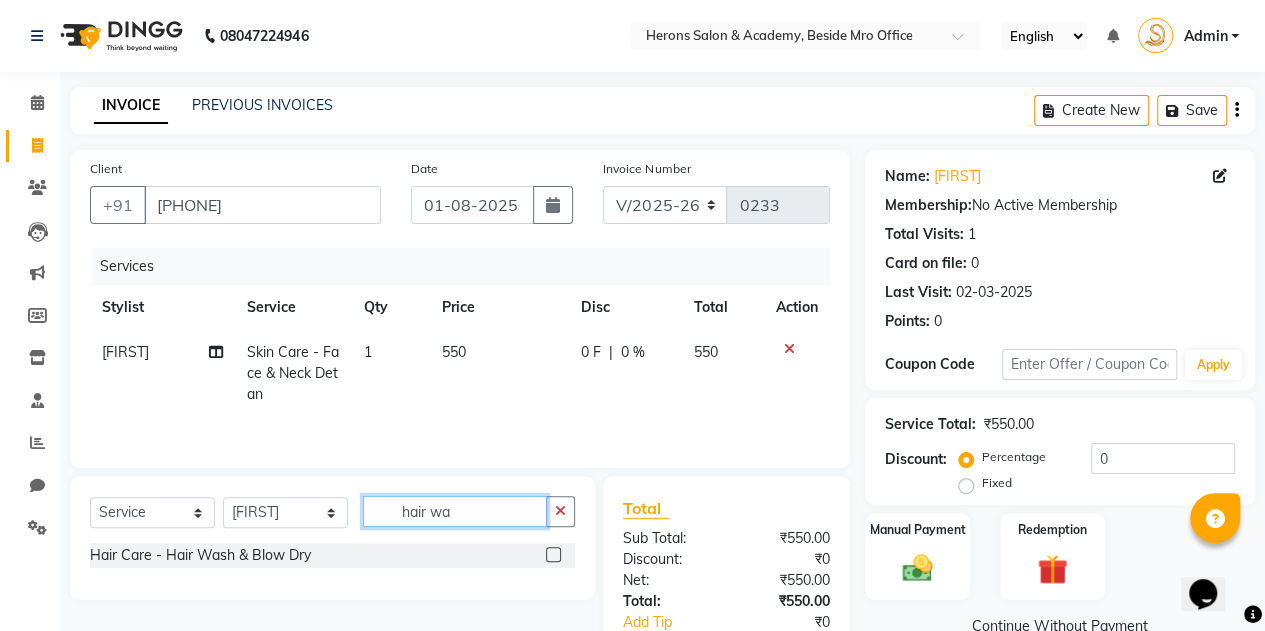 type on "hair wa" 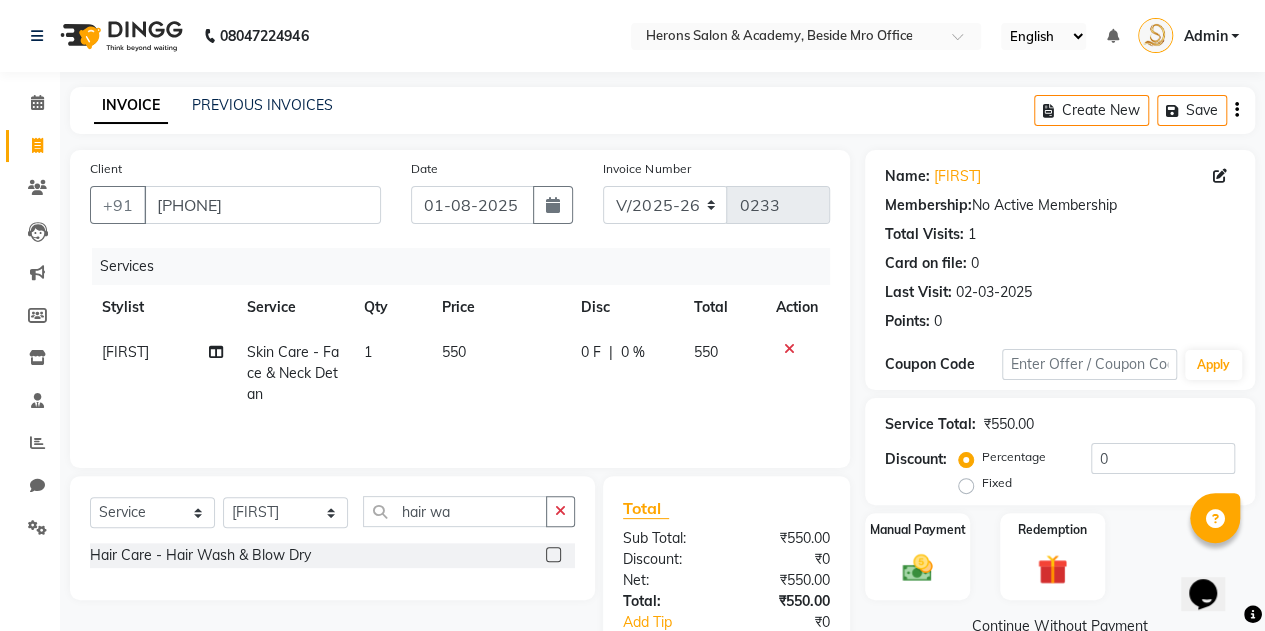 click 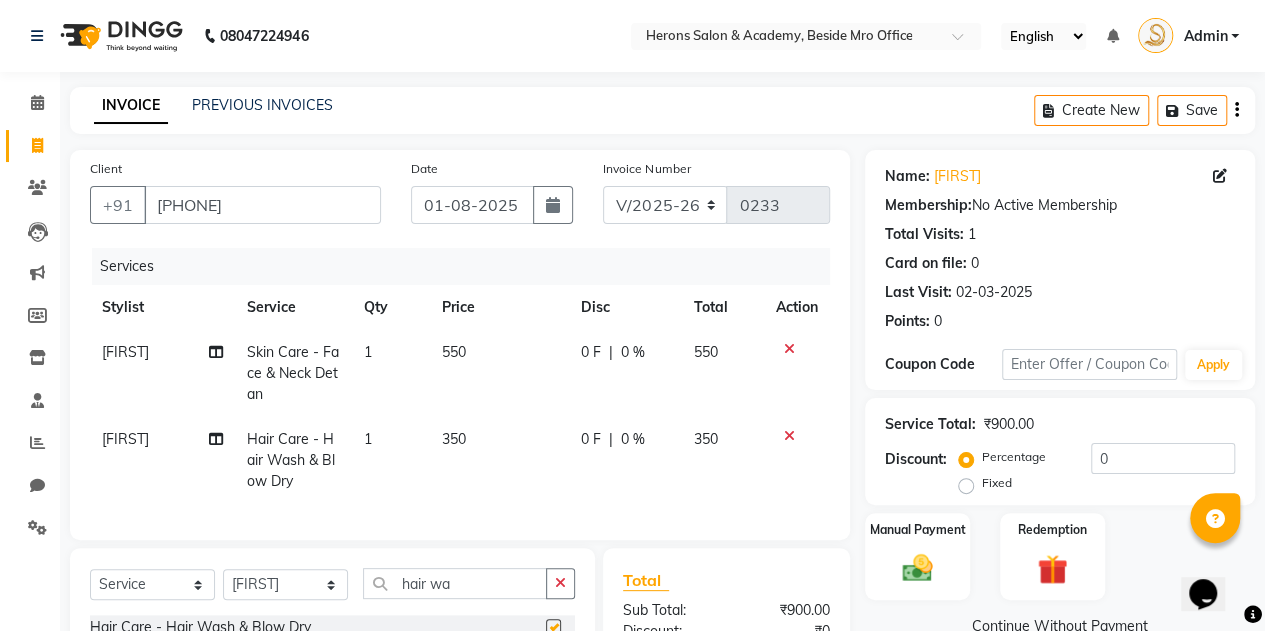 checkbox on "false" 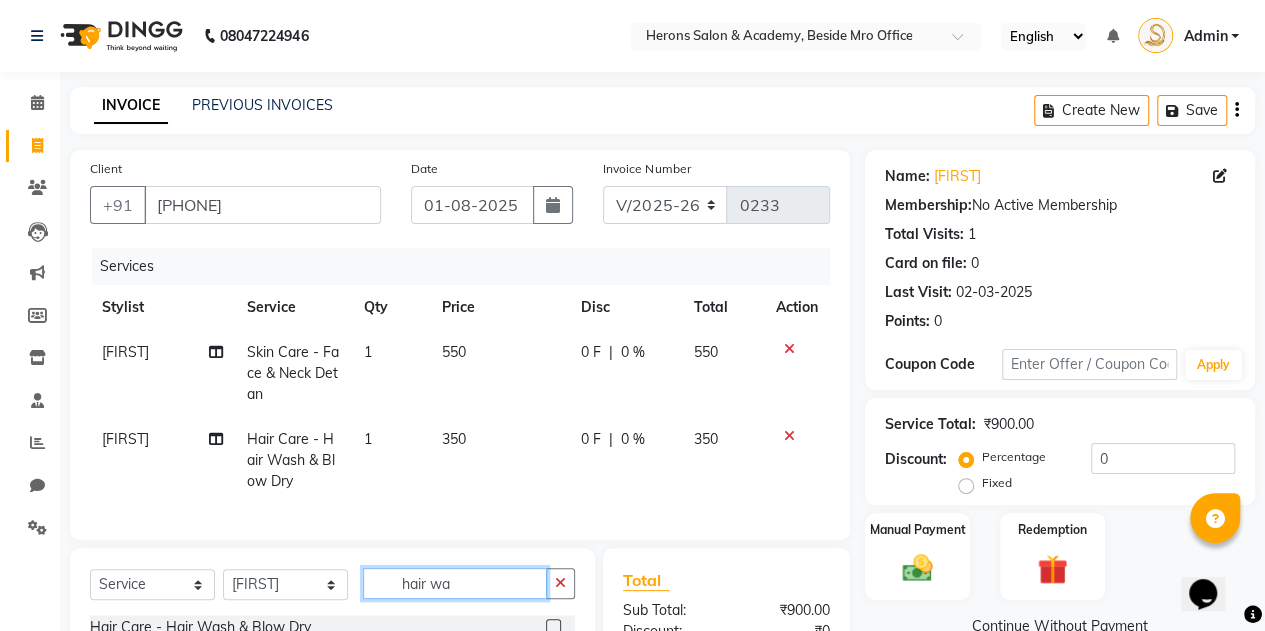 click on "hair wa" 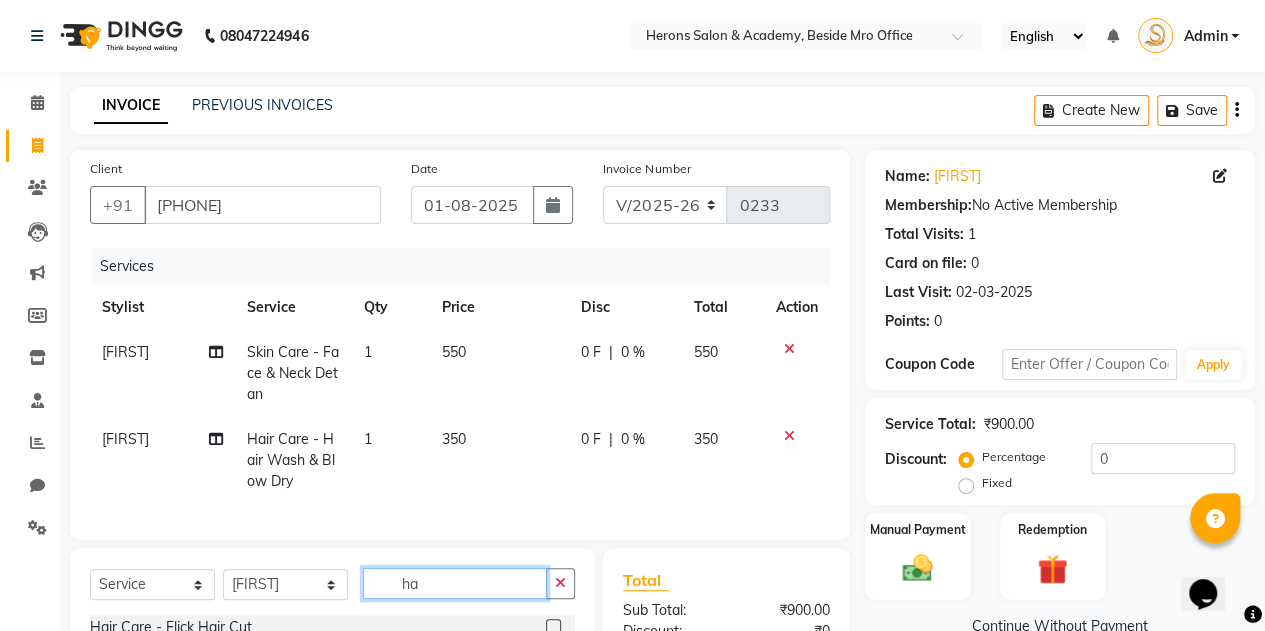 type on "h" 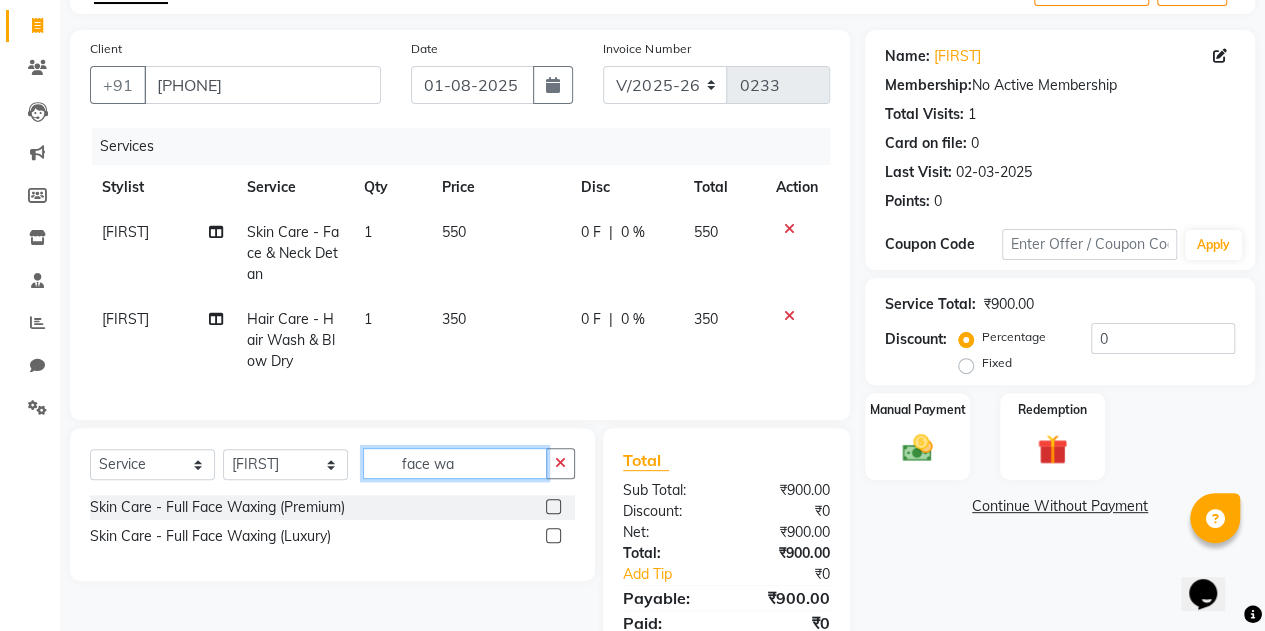 scroll, scrollTop: 212, scrollLeft: 0, axis: vertical 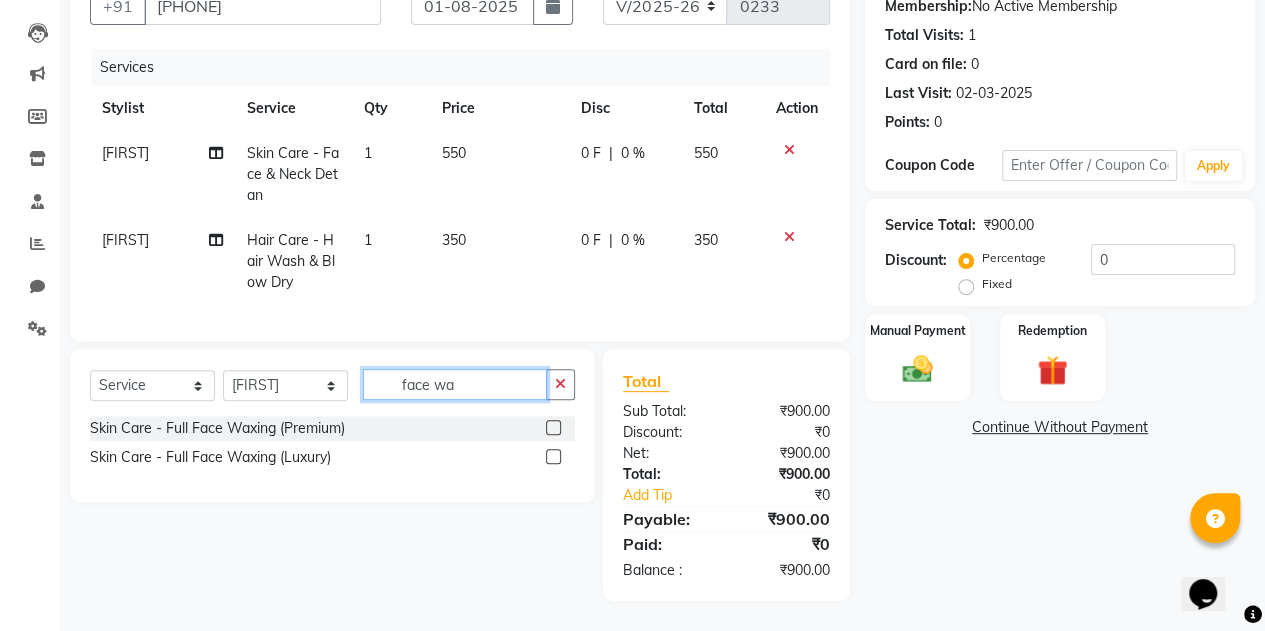 type on "face wa" 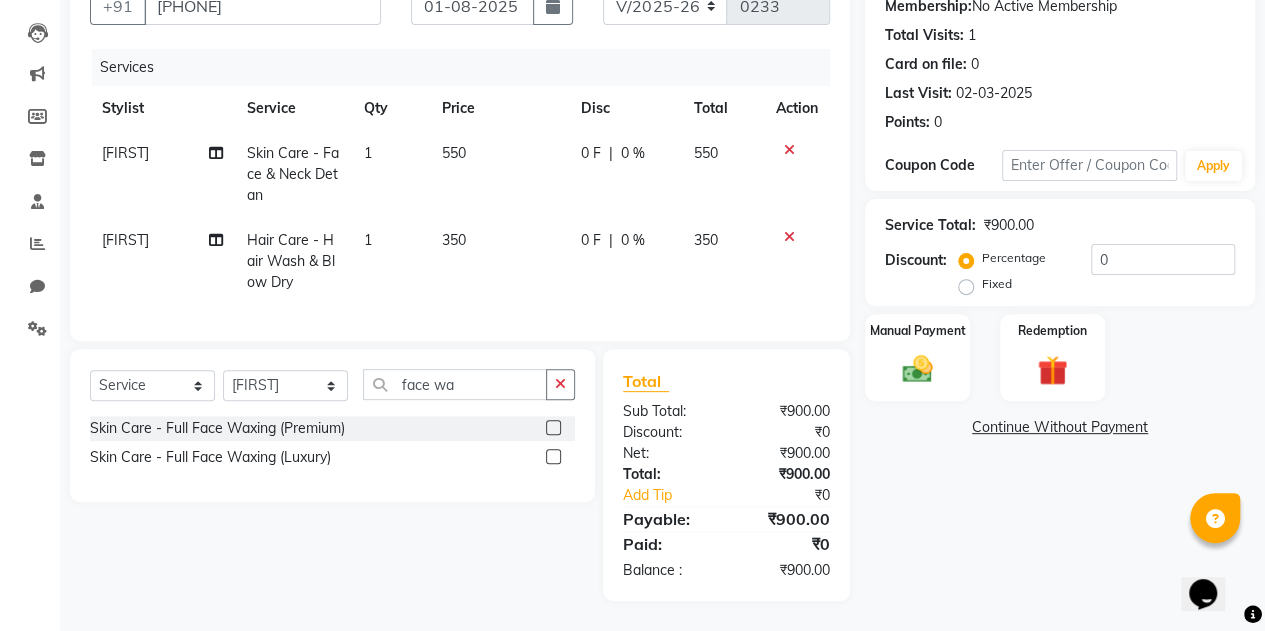 click 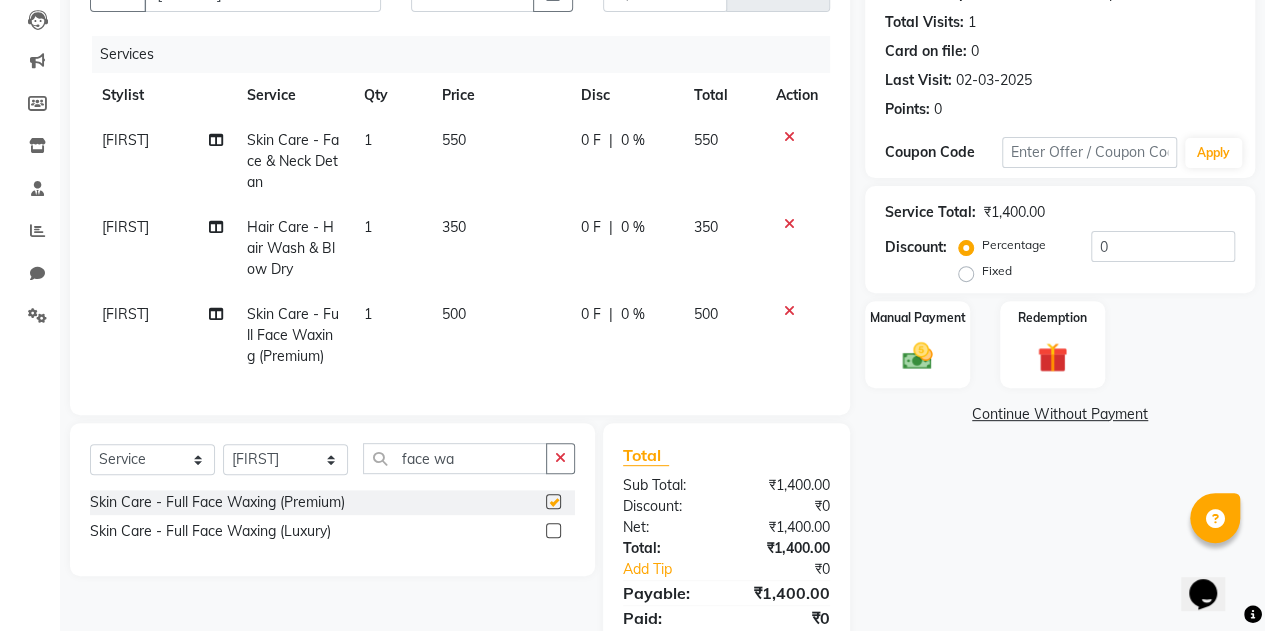 checkbox on "false" 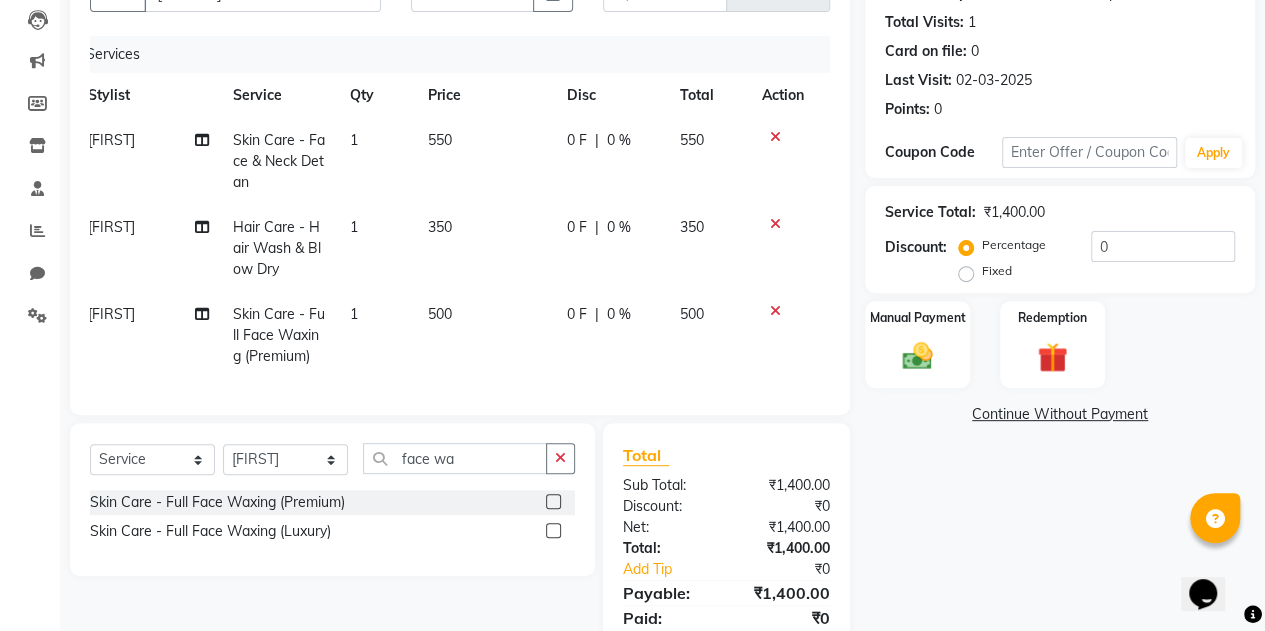 scroll, scrollTop: 0, scrollLeft: 12, axis: horizontal 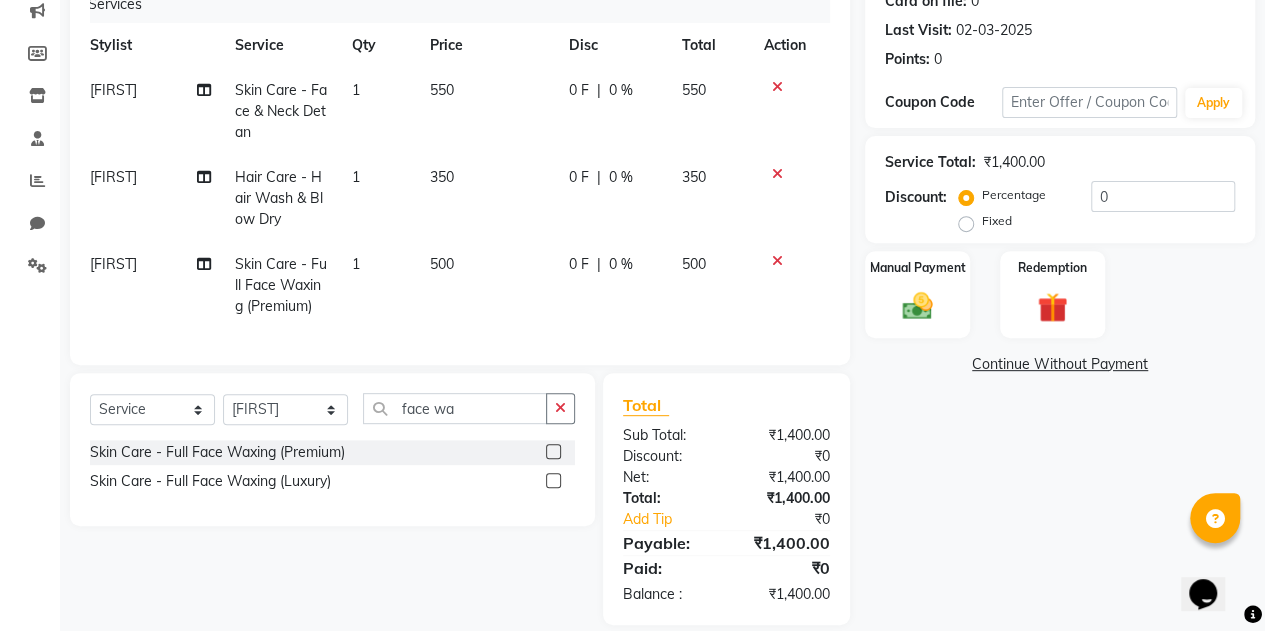 click on "500" 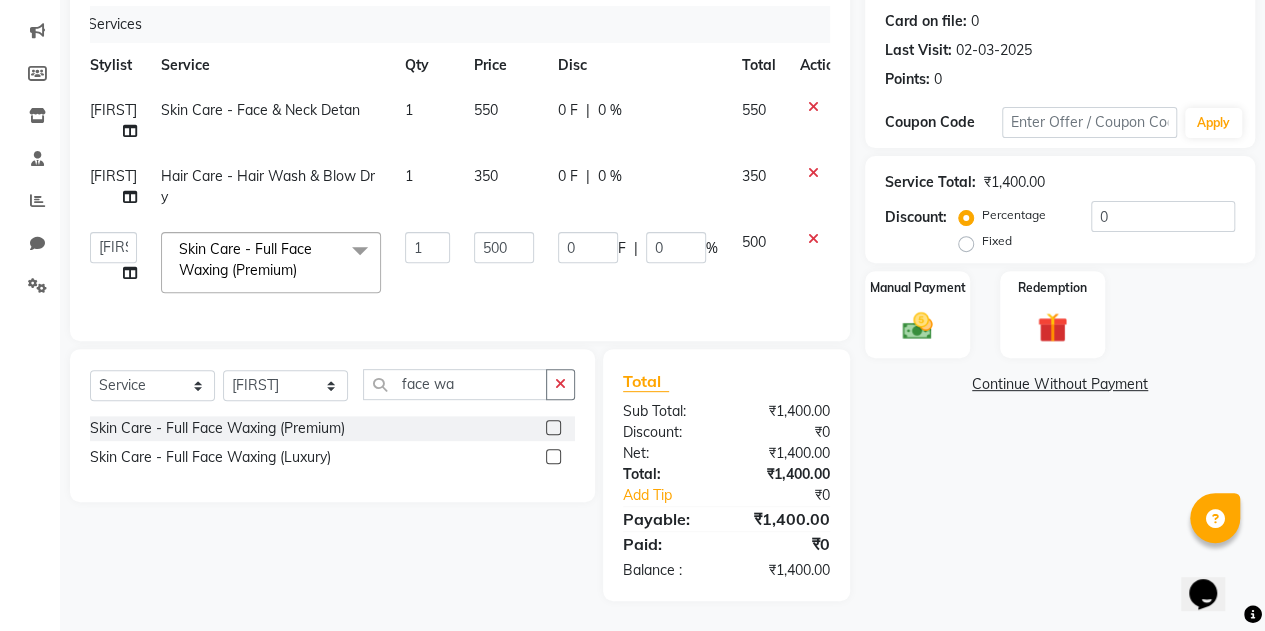 scroll, scrollTop: 254, scrollLeft: 0, axis: vertical 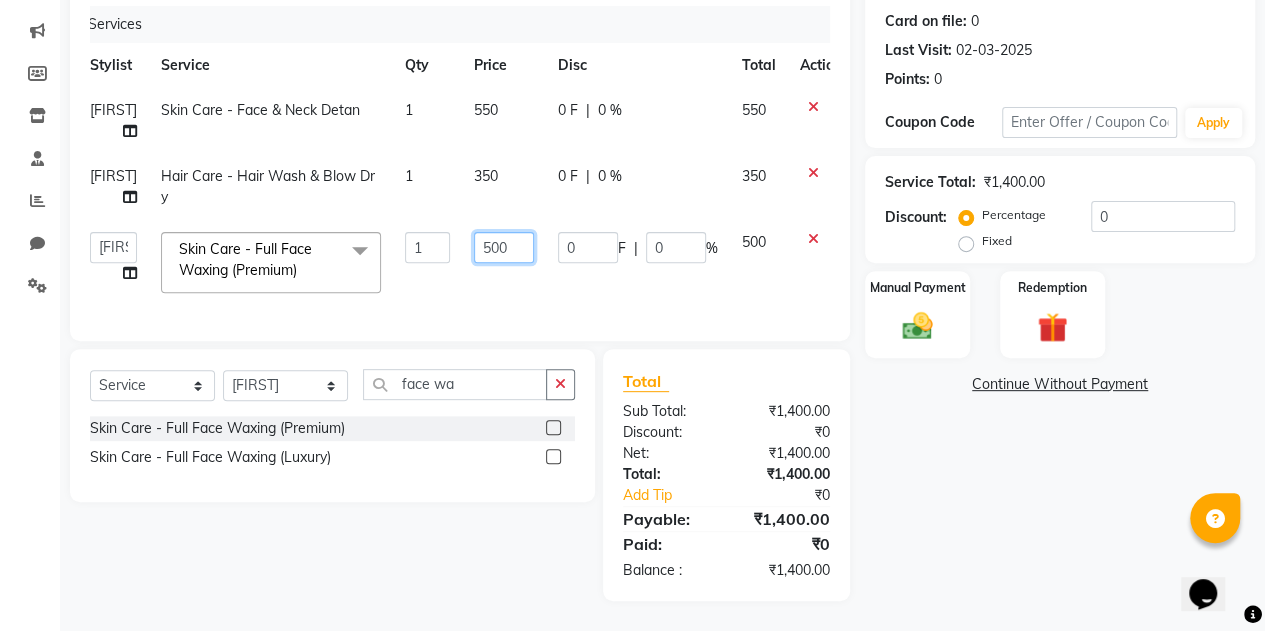 click on "500" 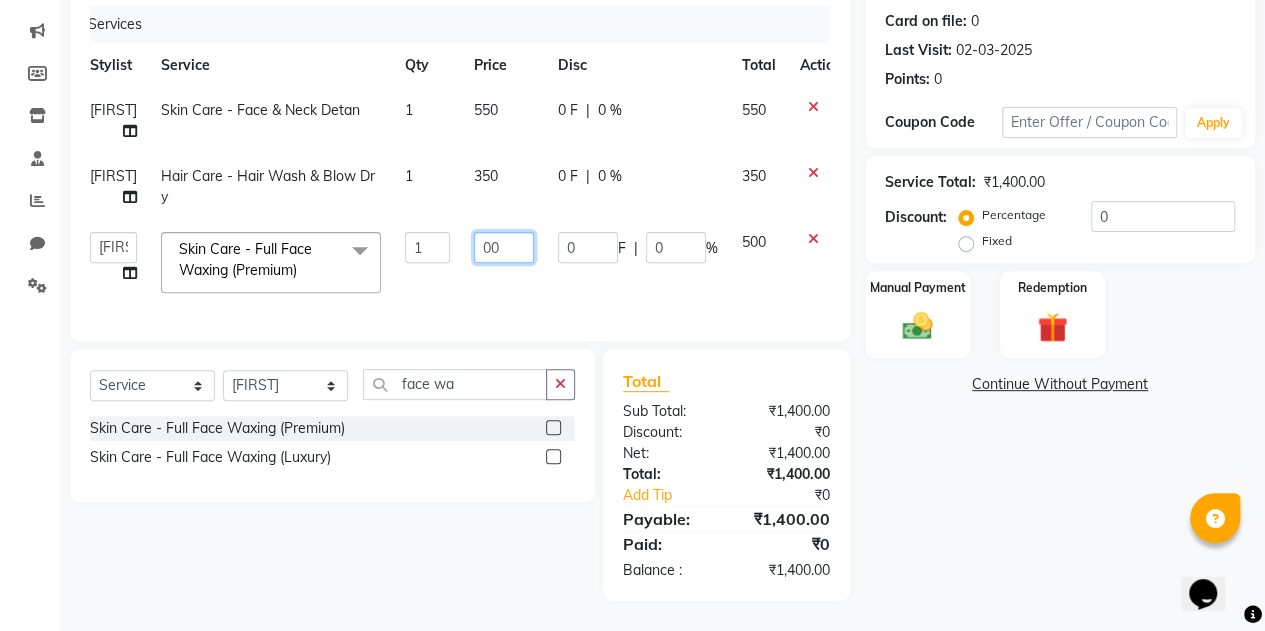 type on "400" 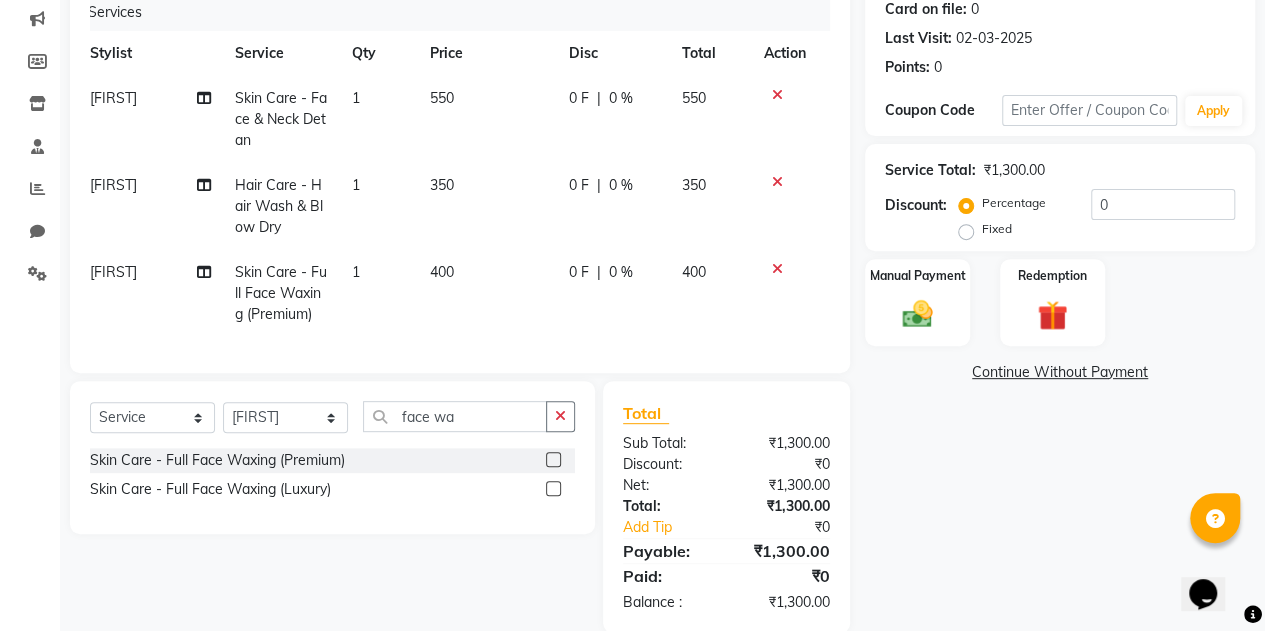 click on "0 F | 0 %" 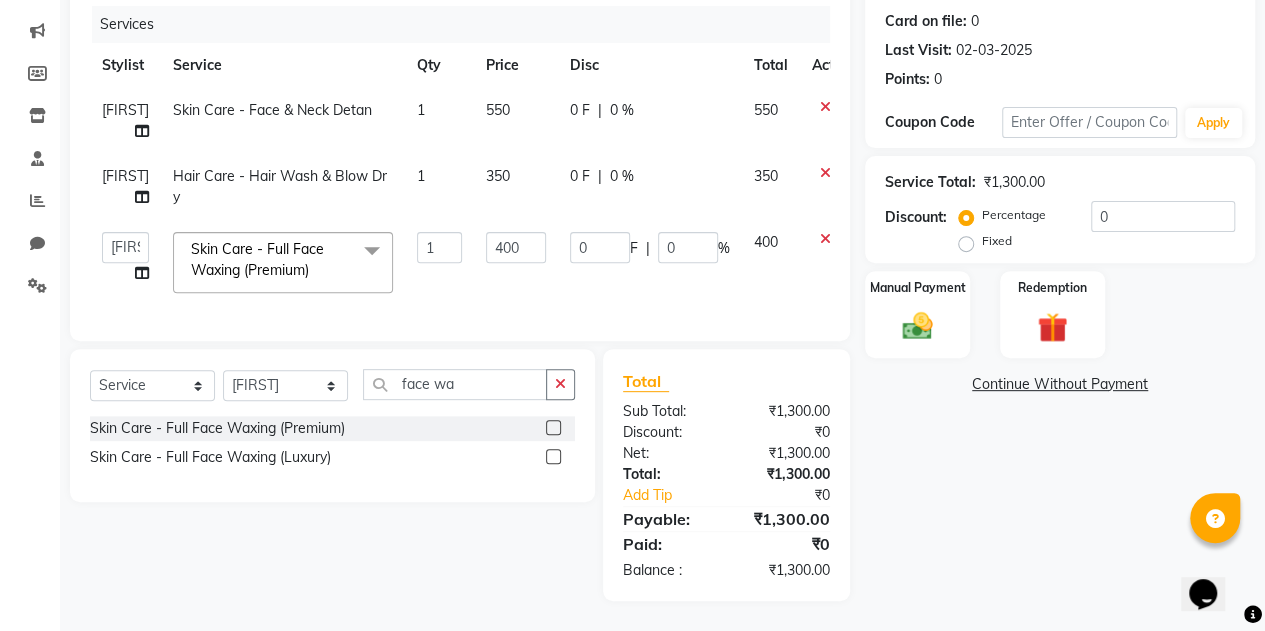scroll, scrollTop: 0, scrollLeft: 1, axis: horizontal 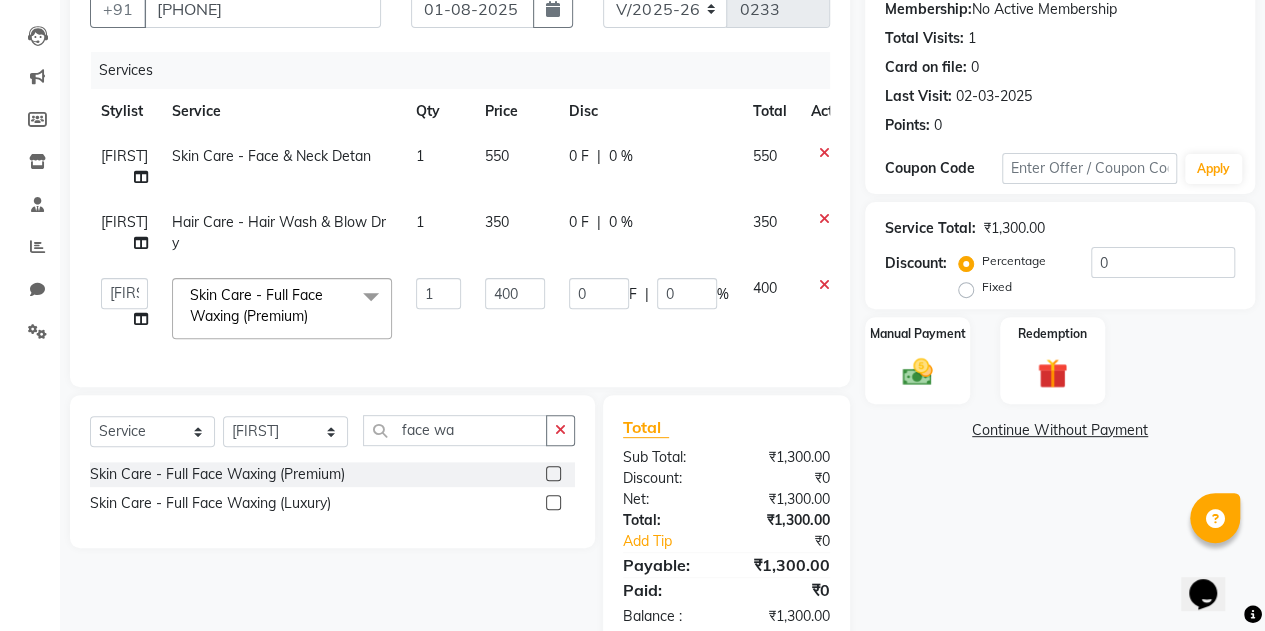 click on "Name: [FIRST] Membership:  No Active Membership  Total Visits:  0 Card on file:  0 Last Visit:   [DATE] Points:   0  Coupon Code Apply" 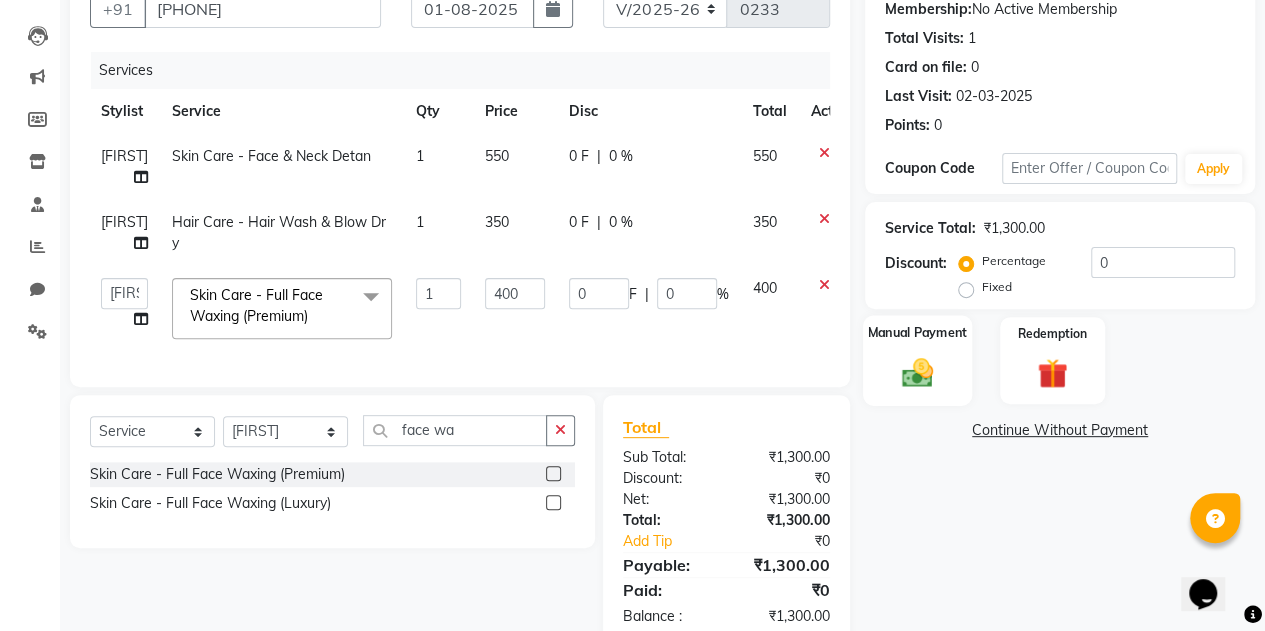 click 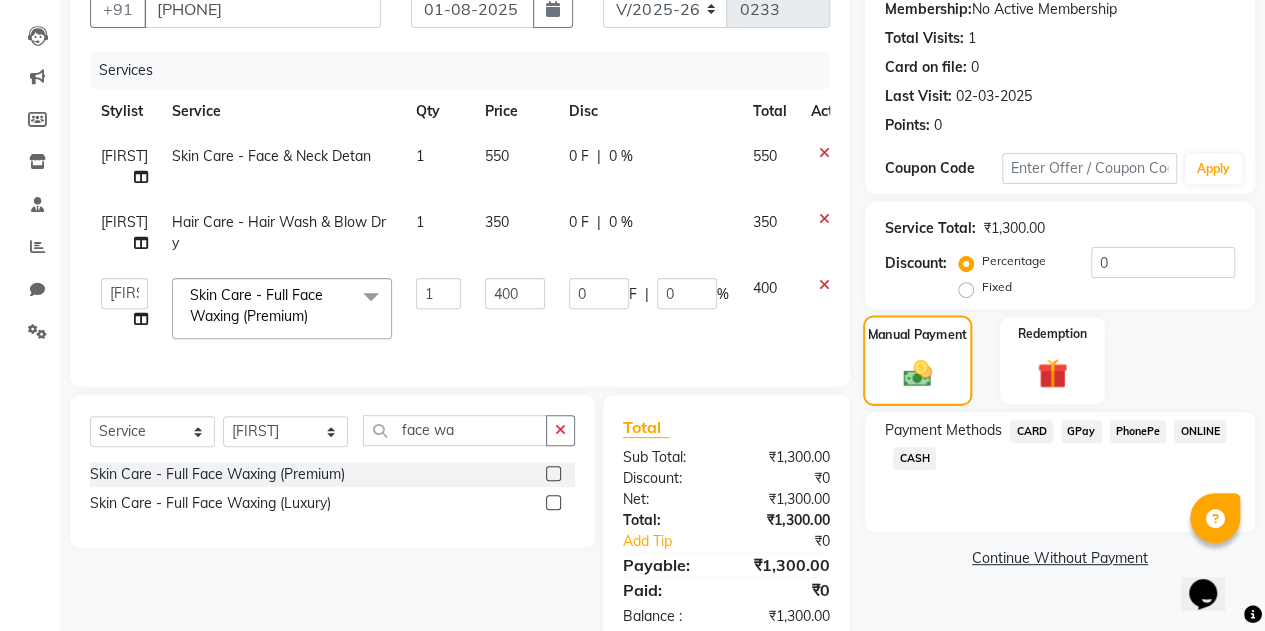 scroll, scrollTop: 254, scrollLeft: 0, axis: vertical 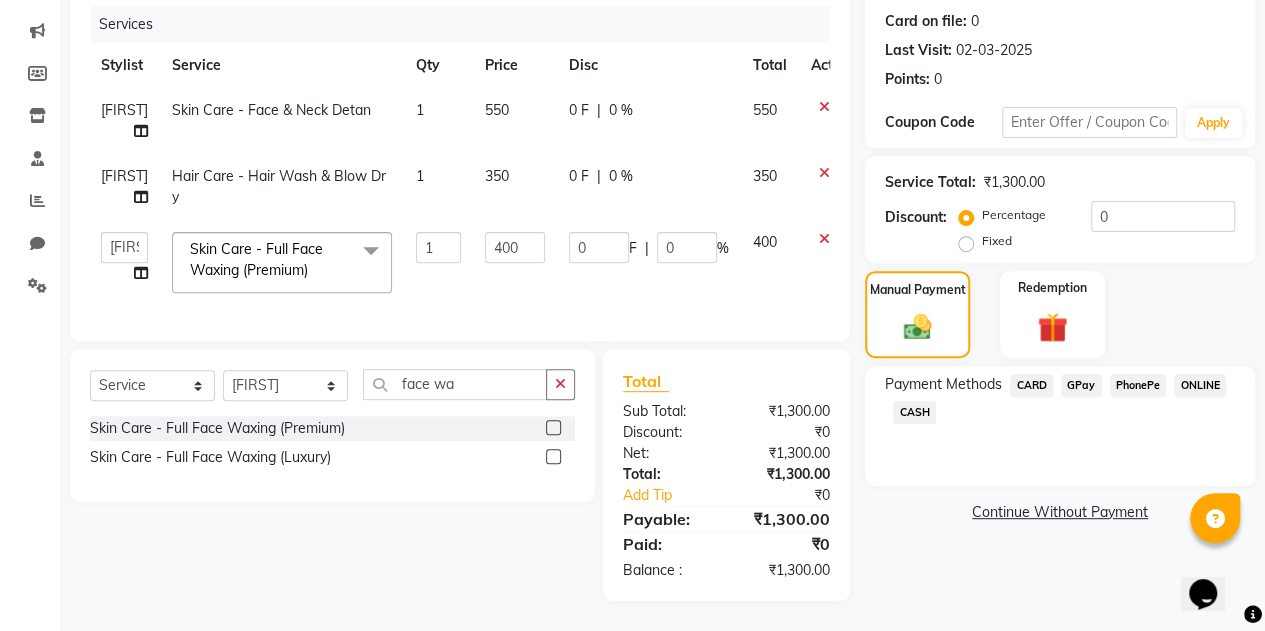 click on "PhonePe" 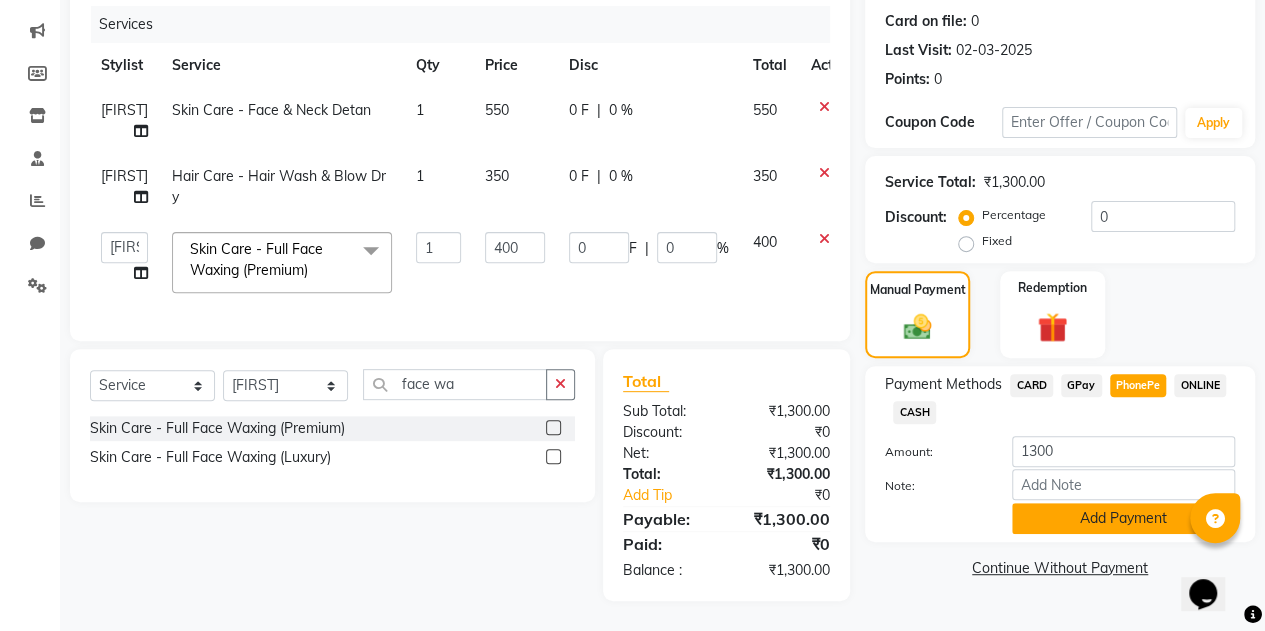 click on "Add Payment" 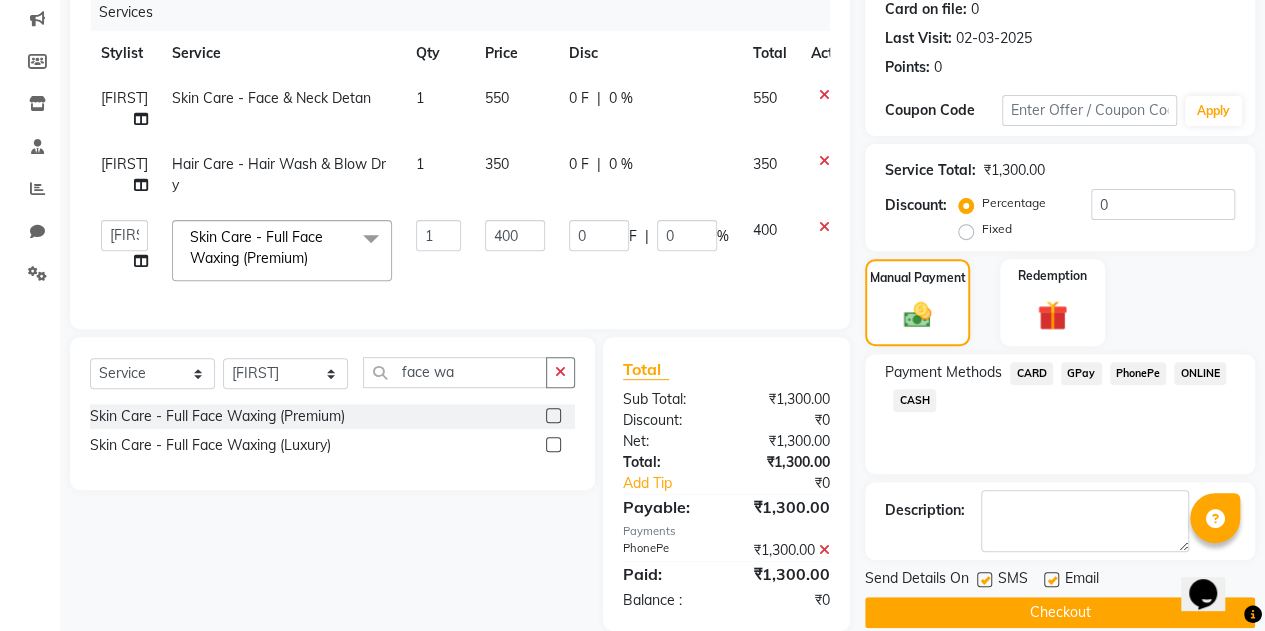 scroll, scrollTop: 296, scrollLeft: 0, axis: vertical 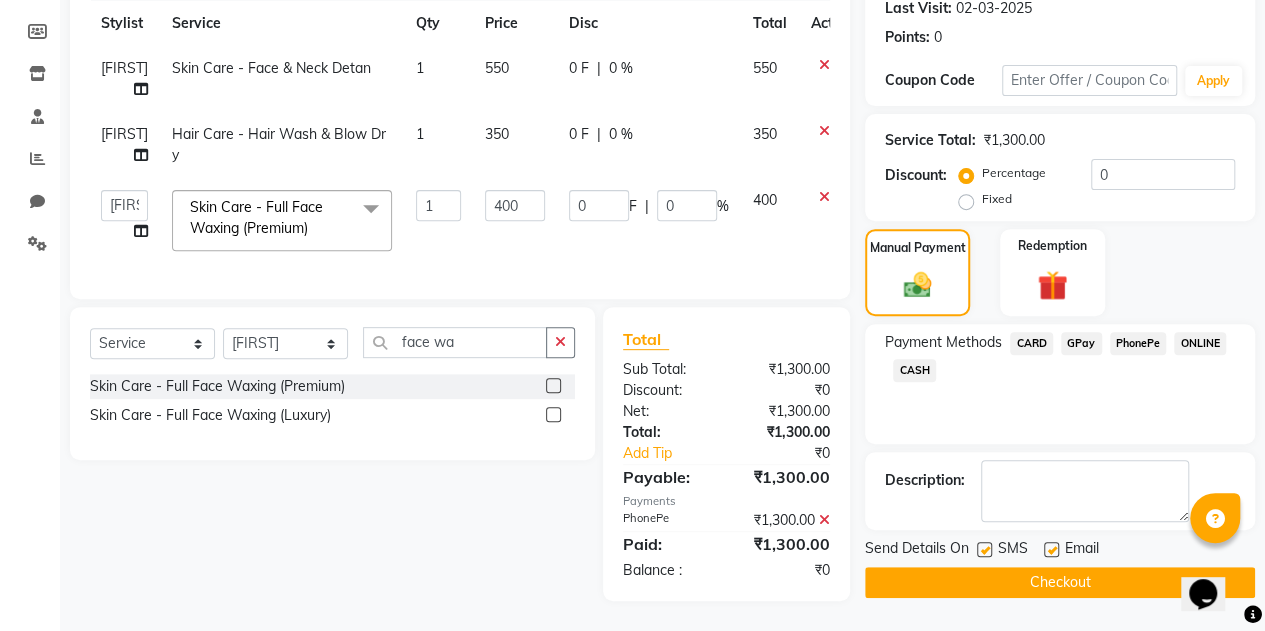 click 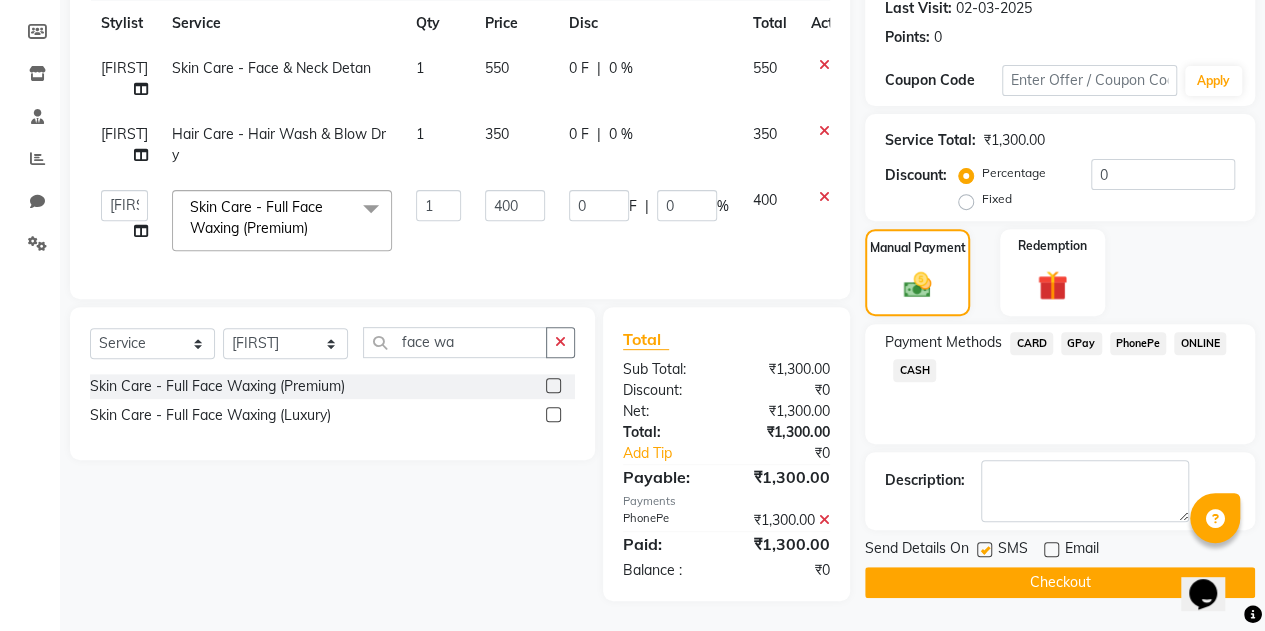 click on "Checkout" 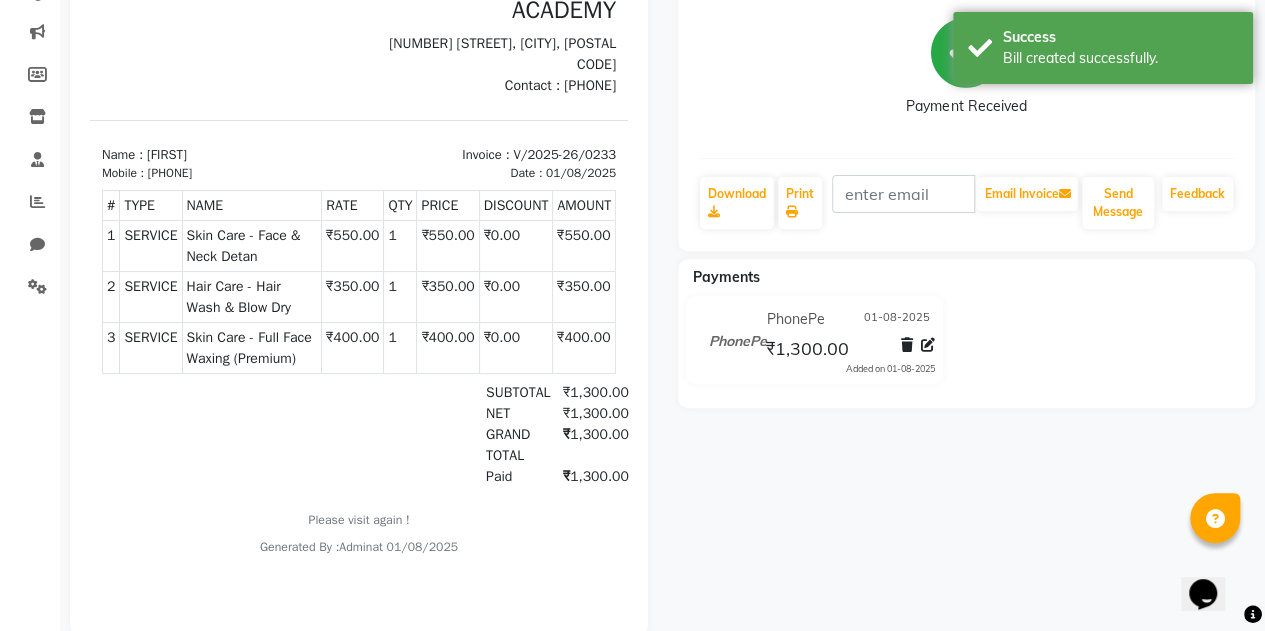 scroll, scrollTop: 244, scrollLeft: 0, axis: vertical 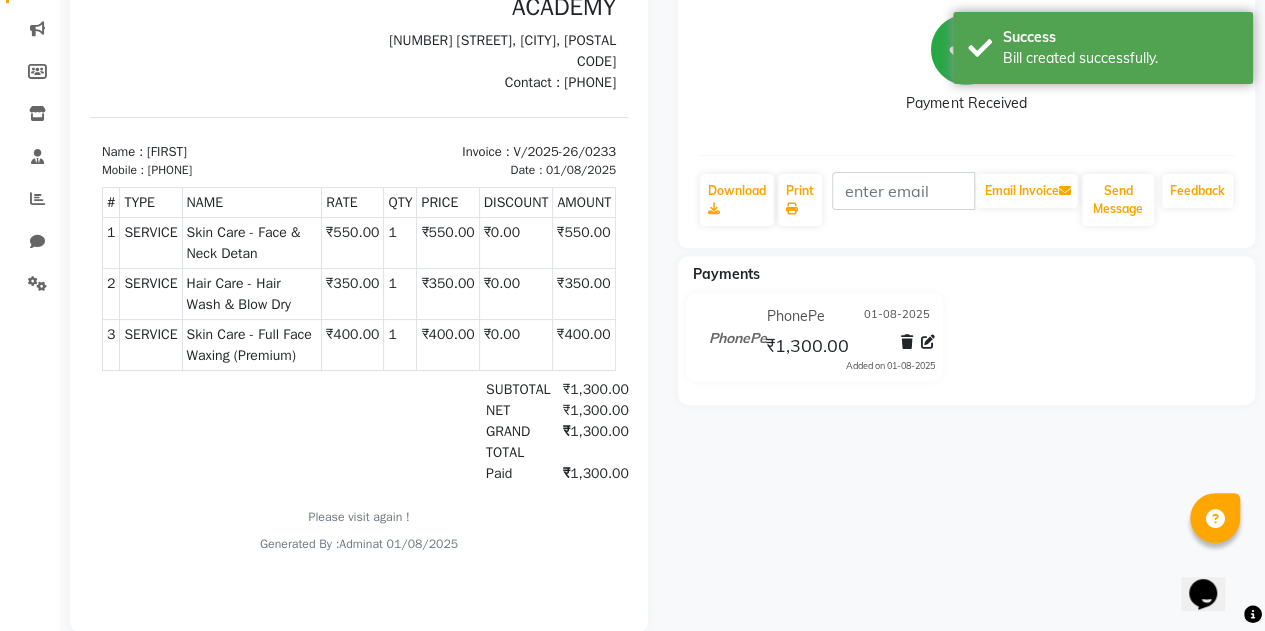 select on "service" 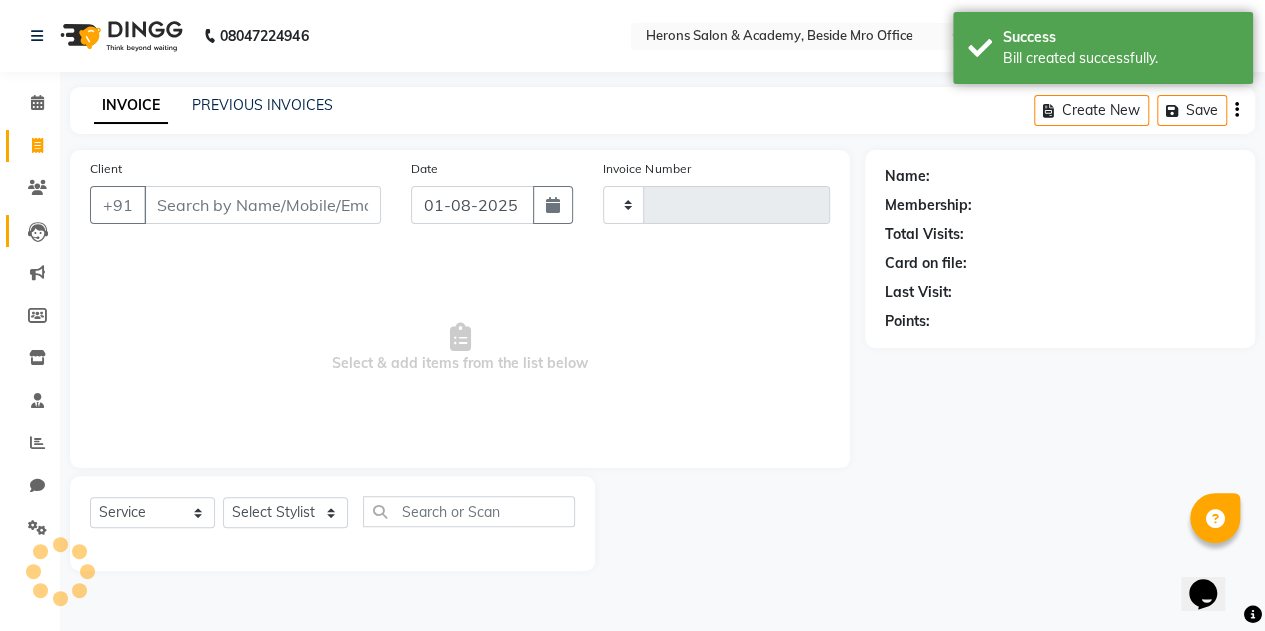 type on "0234" 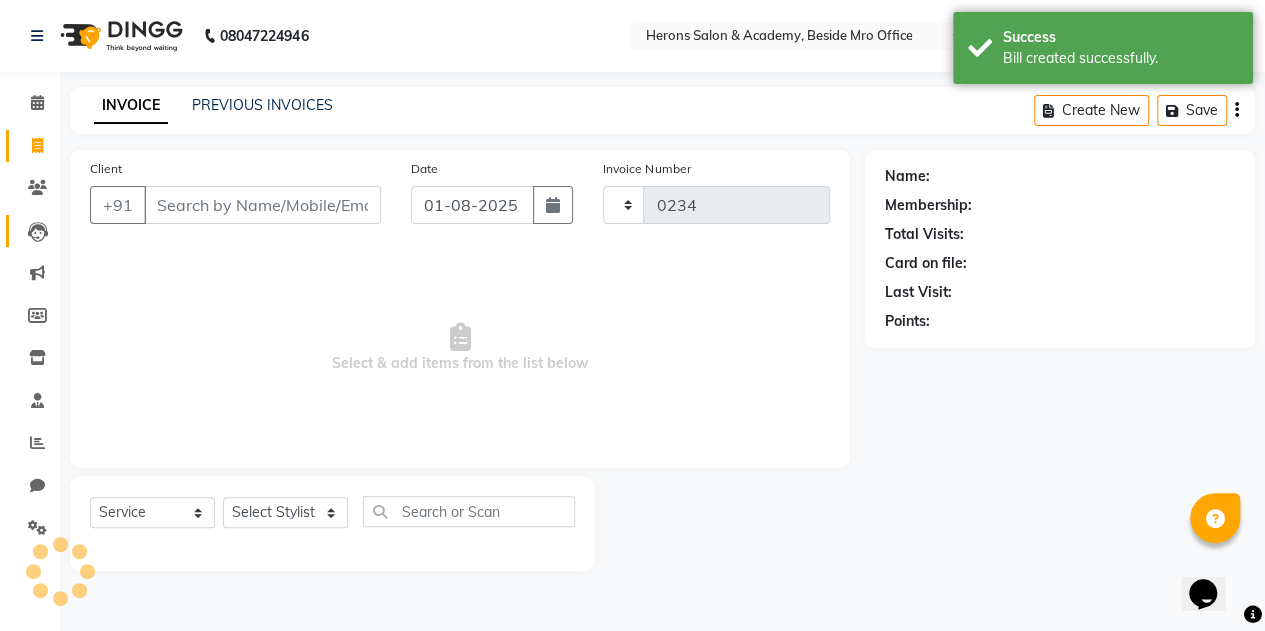 scroll, scrollTop: 0, scrollLeft: 0, axis: both 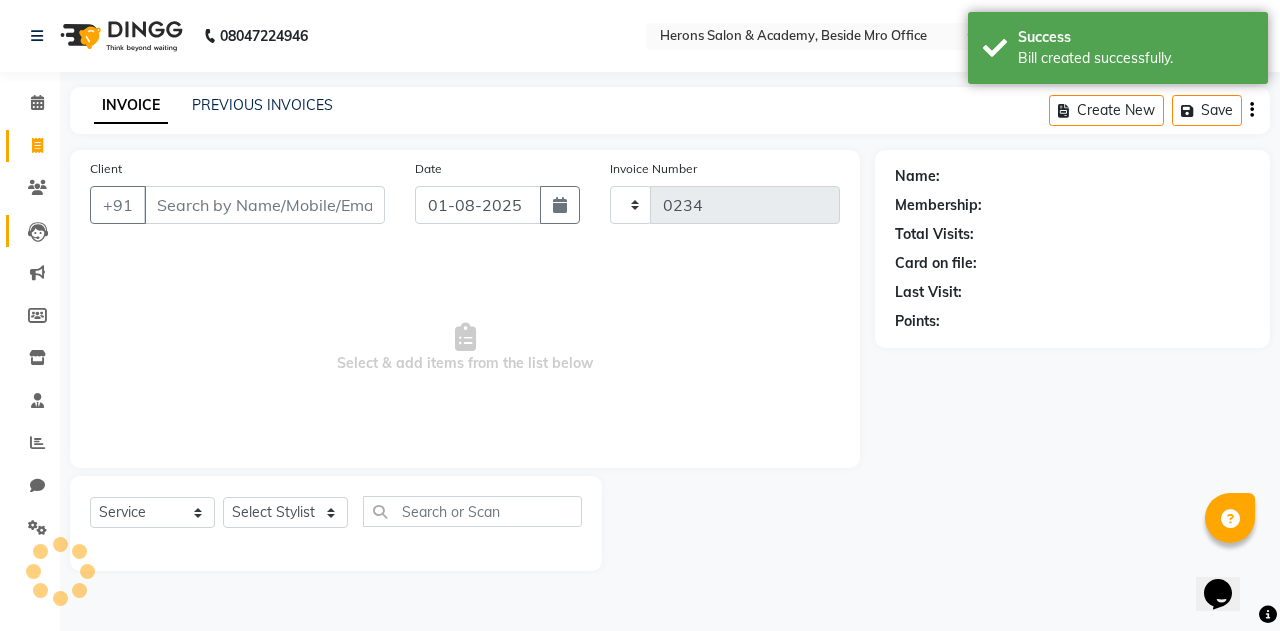 select on "7758" 